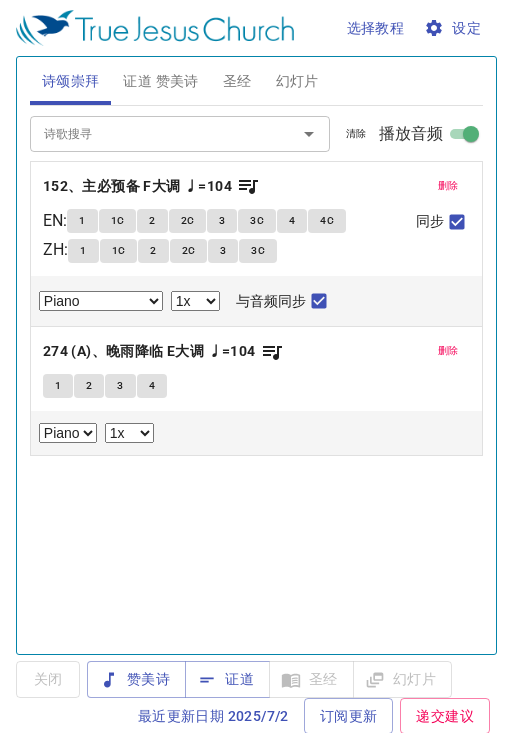 select on "1" 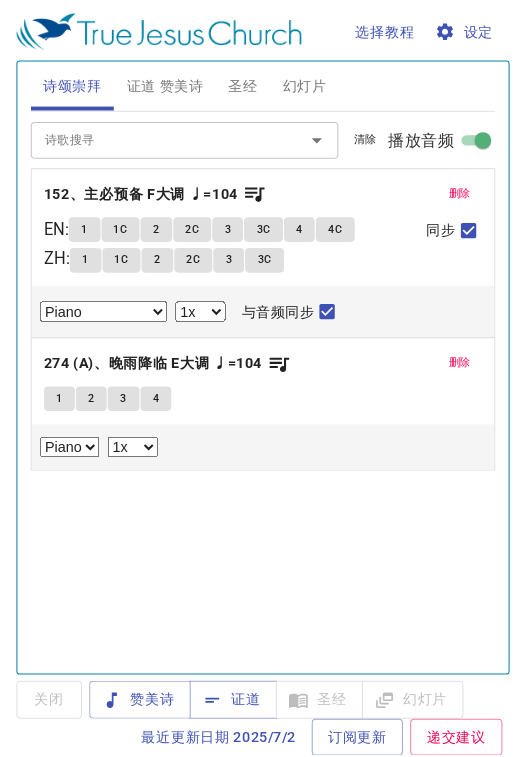scroll, scrollTop: 0, scrollLeft: 0, axis: both 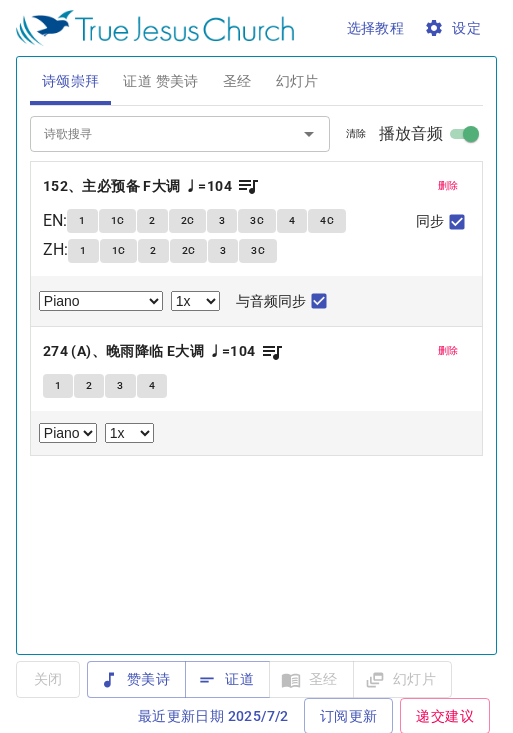 click on "诗歌搜寻" at bounding box center (150, 133) 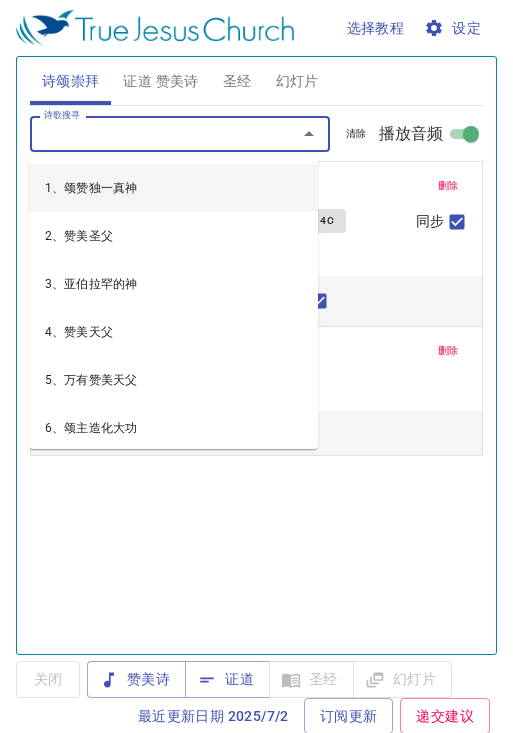 type on "i" 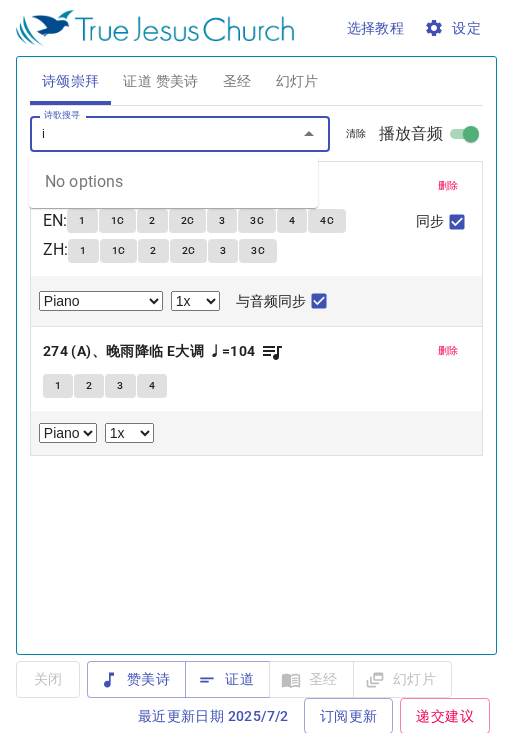 type 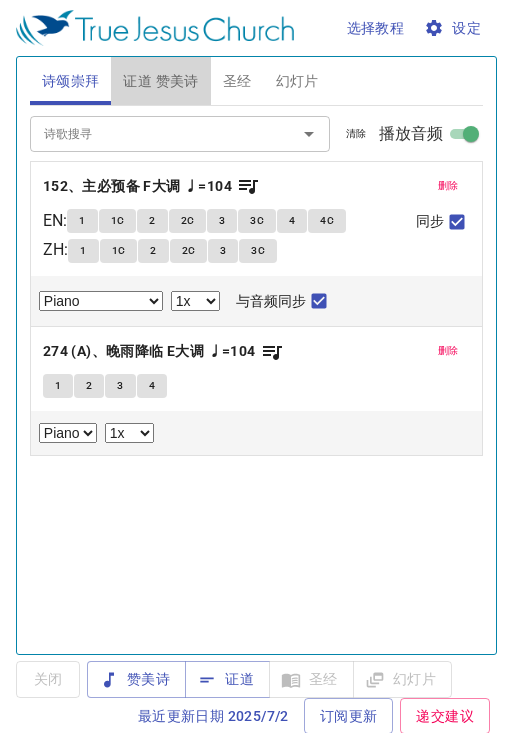 click on "证道 赞美诗" at bounding box center (160, 81) 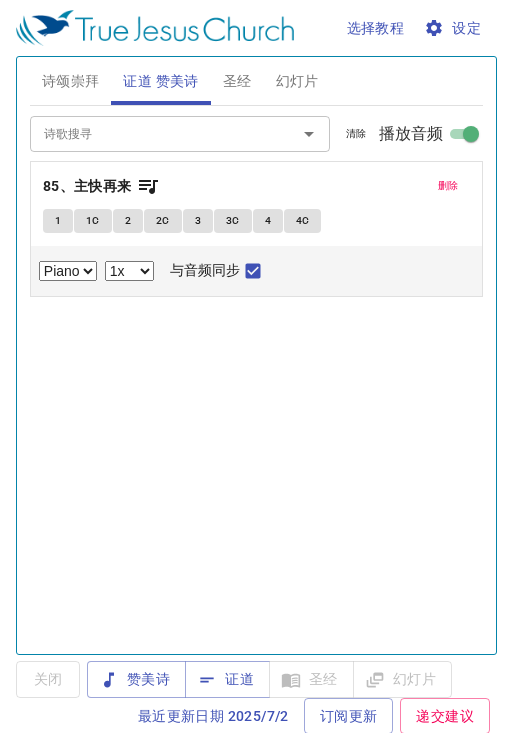click on "证道" at bounding box center (227, 679) 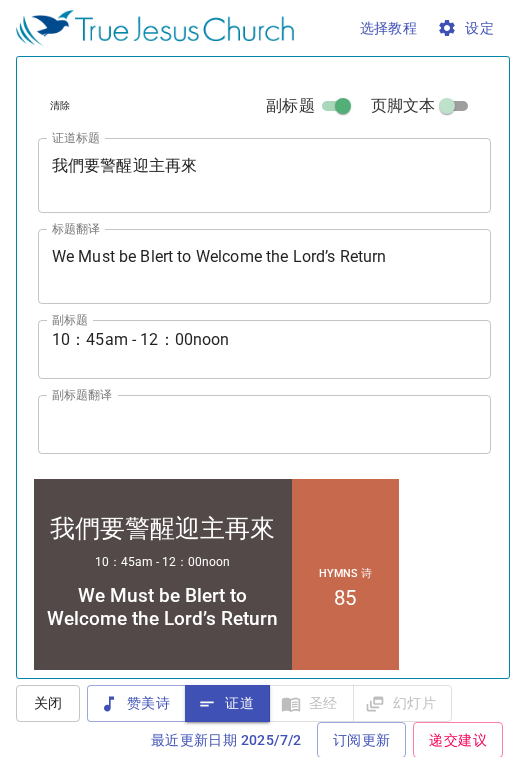 scroll, scrollTop: 621, scrollLeft: 0, axis: vertical 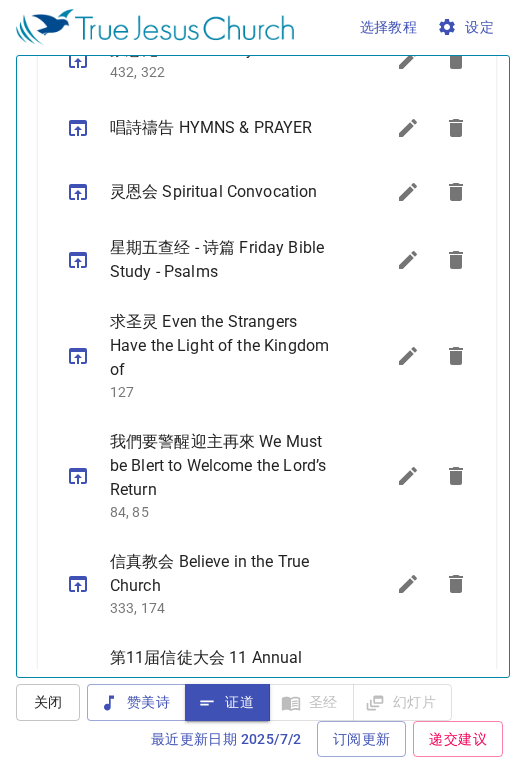 click 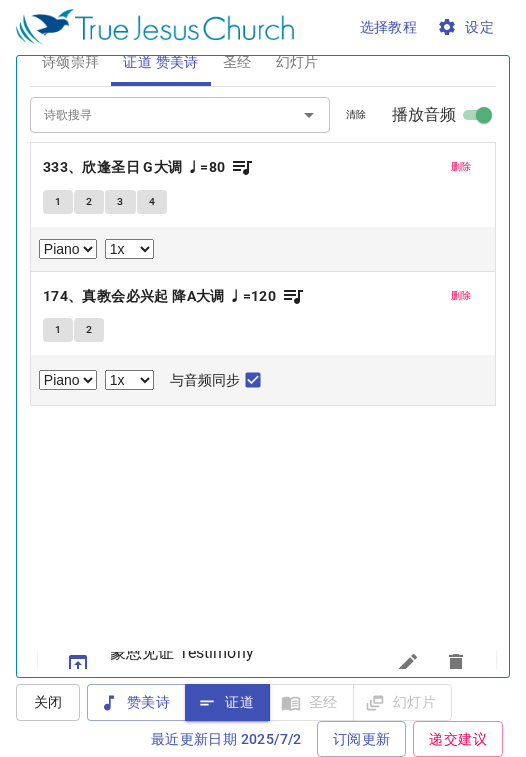 scroll, scrollTop: 0, scrollLeft: 0, axis: both 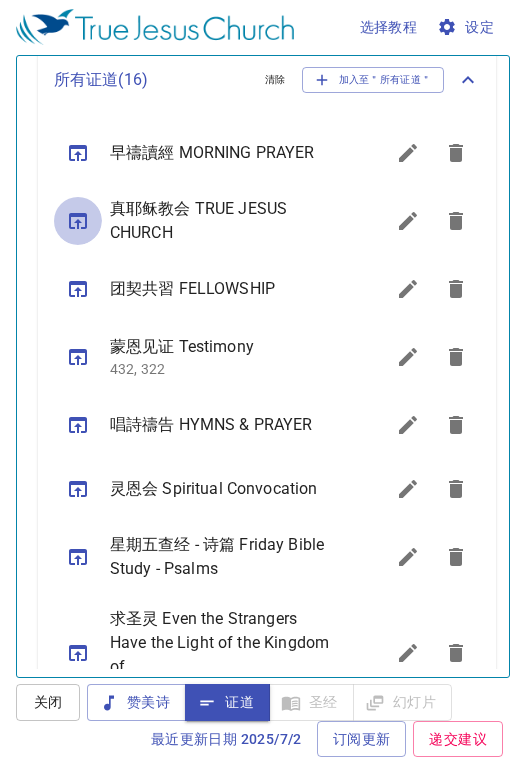 click 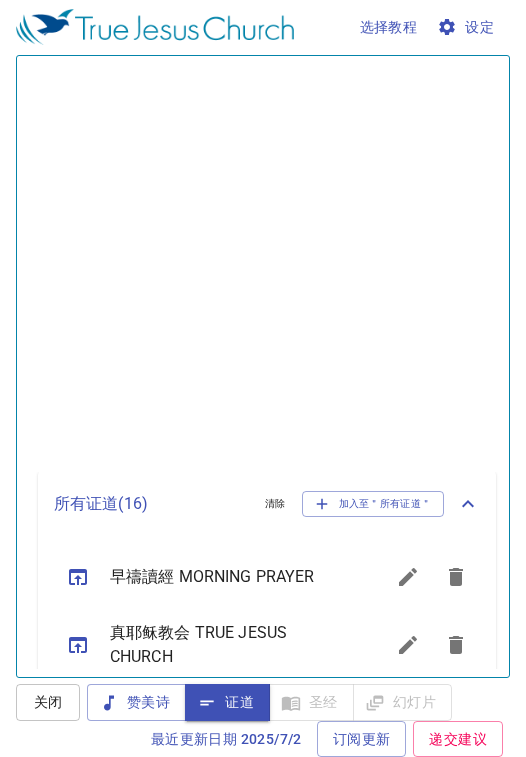 scroll, scrollTop: 0, scrollLeft: 0, axis: both 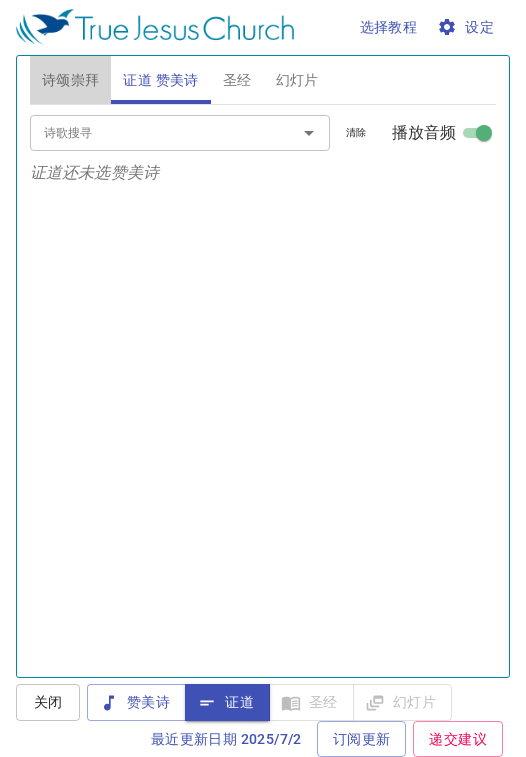 click on "诗颂崇拜" at bounding box center (71, 80) 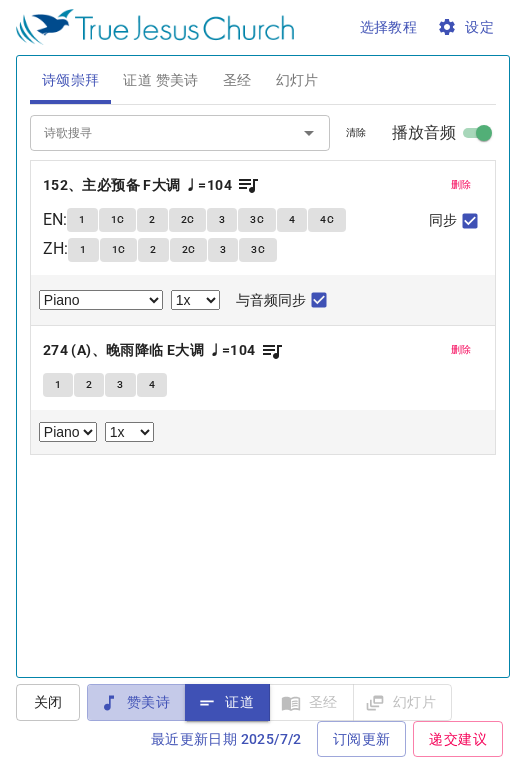 click on "赞美诗" at bounding box center (136, 702) 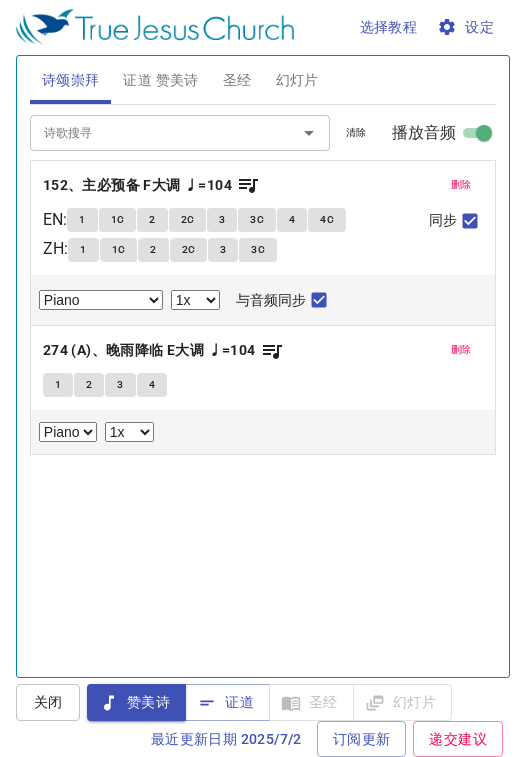 click on "删除" at bounding box center [461, 185] 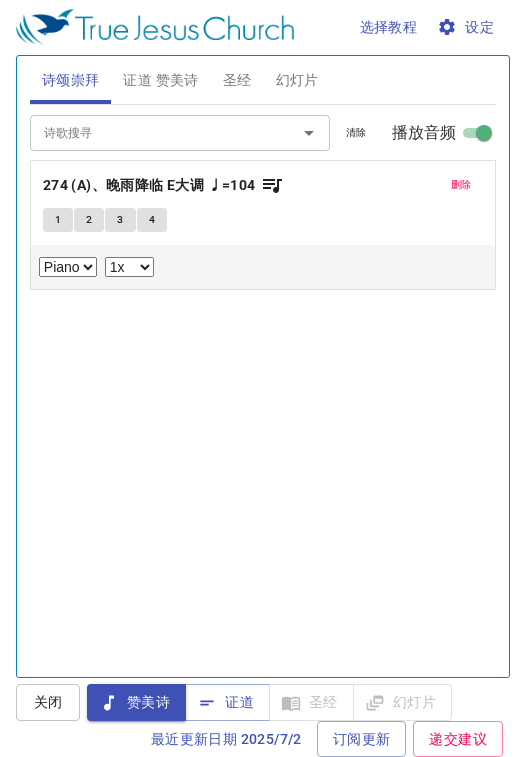 click on "删除" at bounding box center (461, 185) 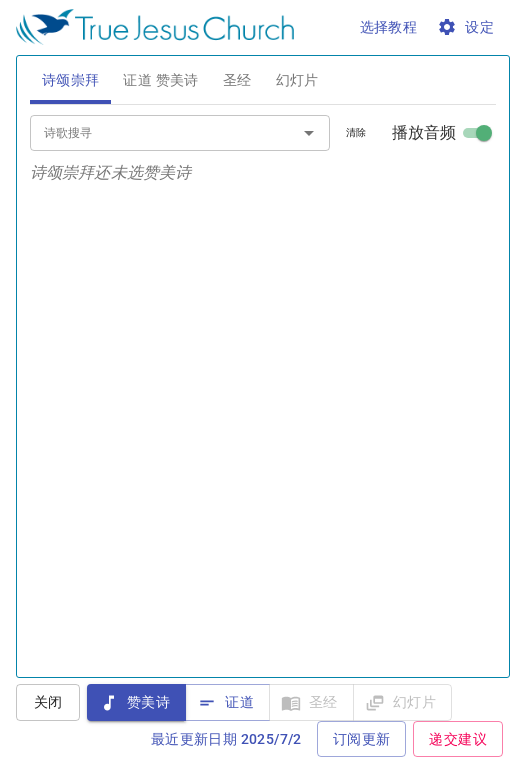 click on "诗歌搜寻" at bounding box center (150, 132) 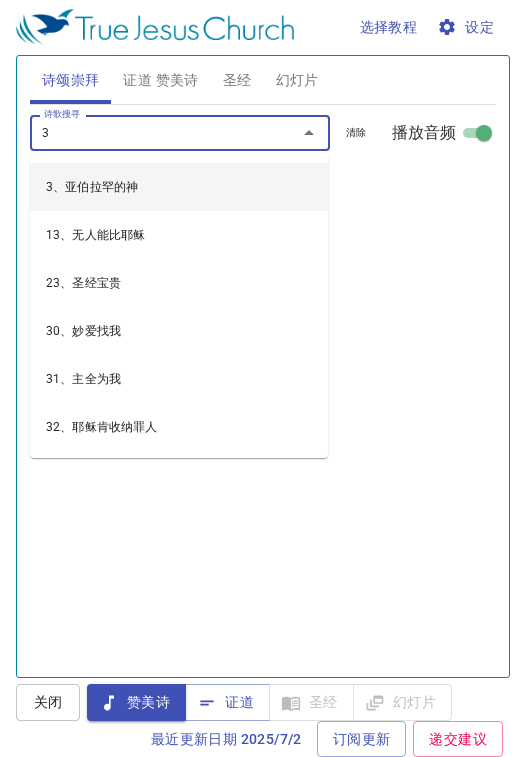 type on "36" 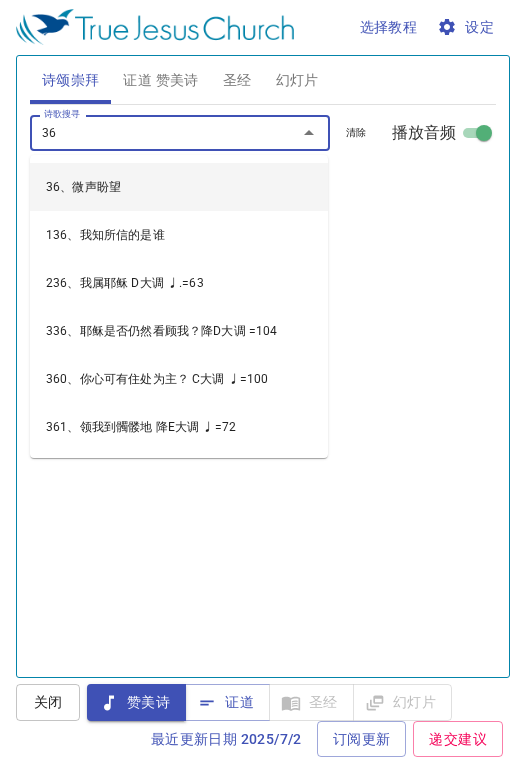 type 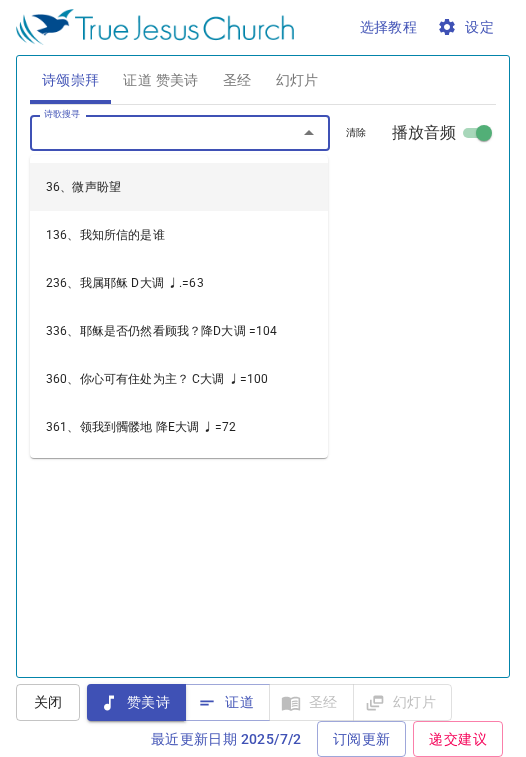 select on "1" 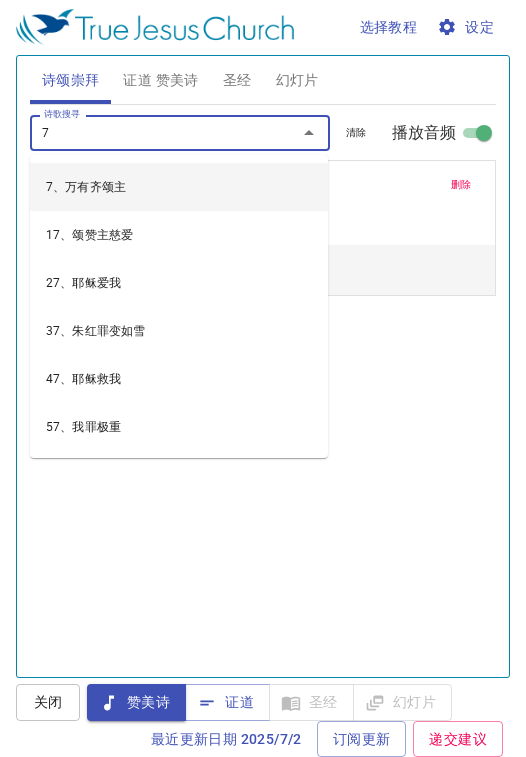 type on "74" 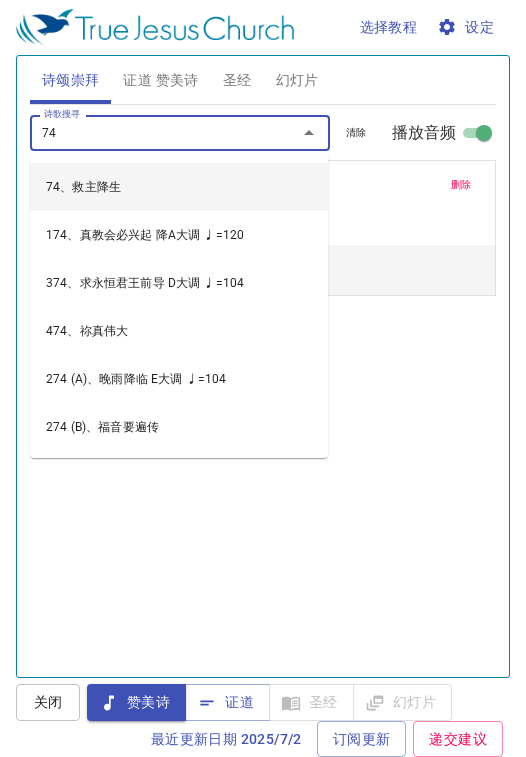 type 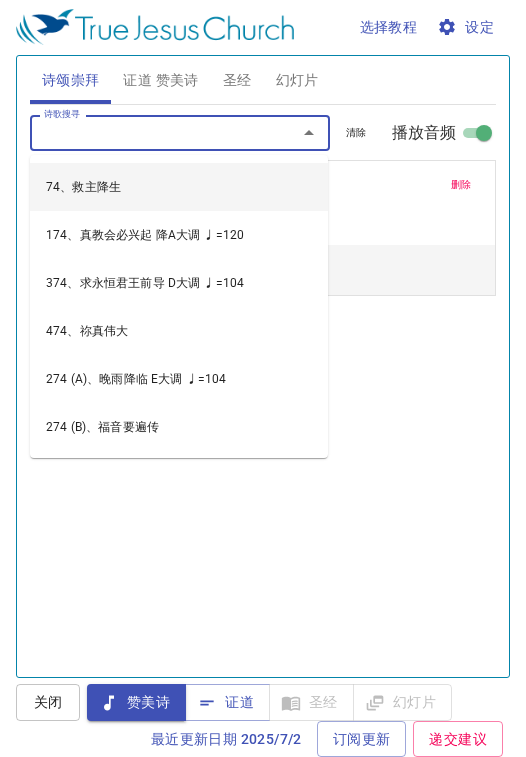 select on "1" 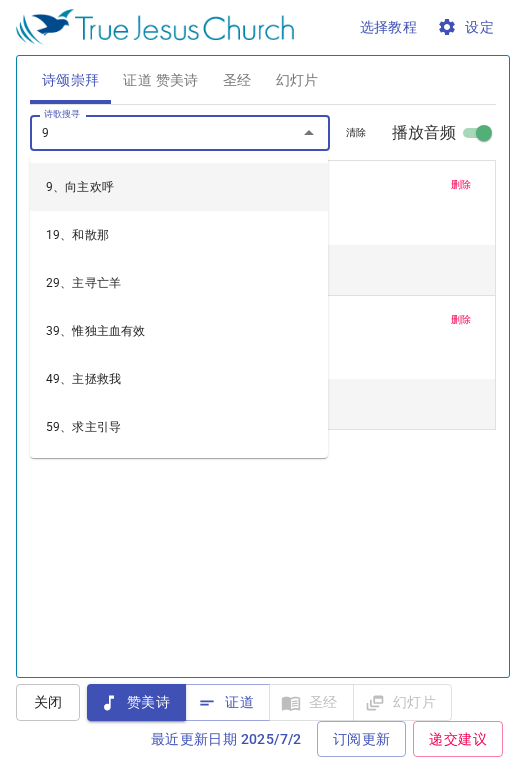 type on "99" 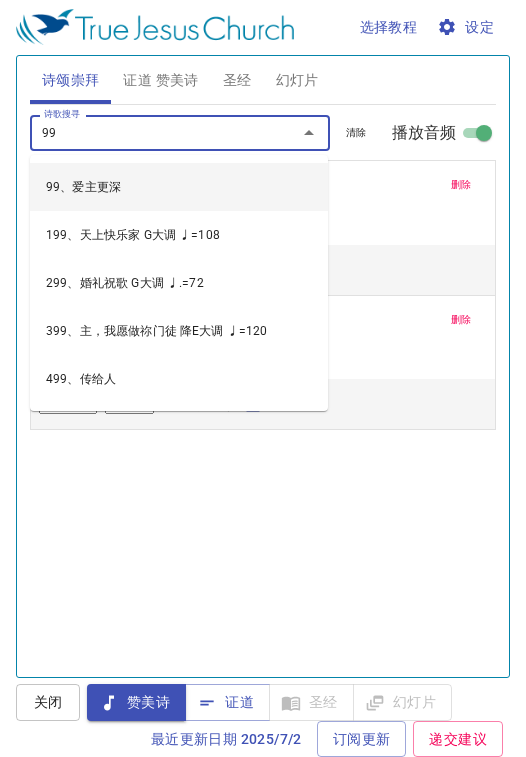 type 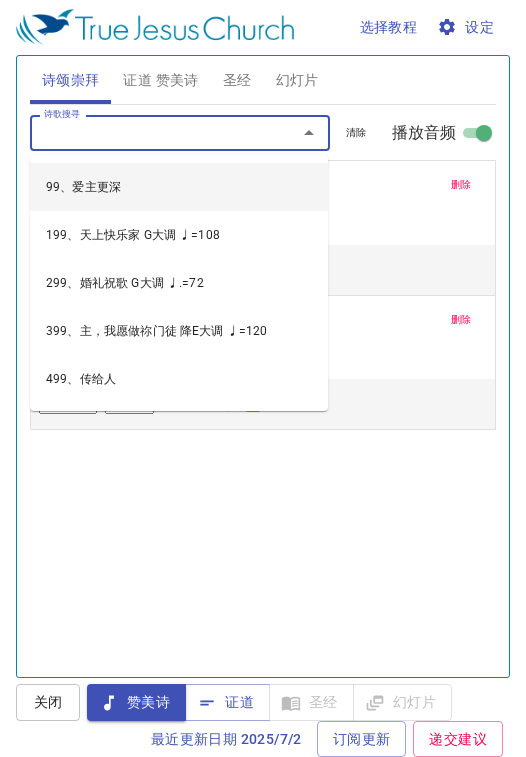 select on "1" 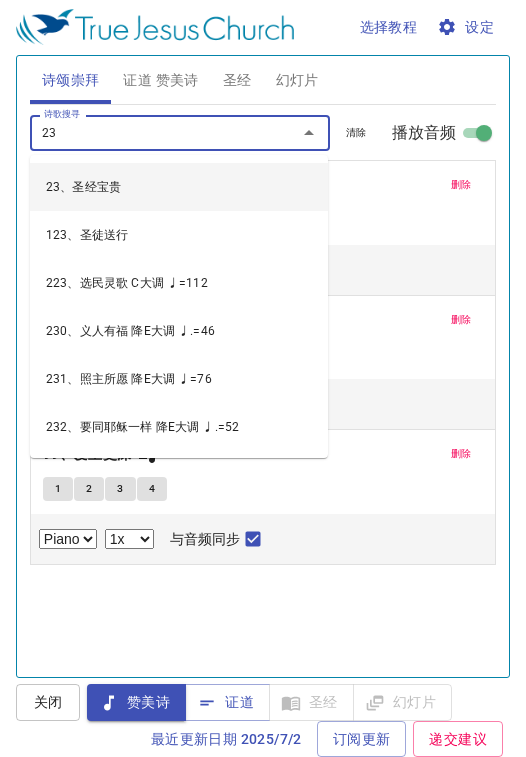 type on "239" 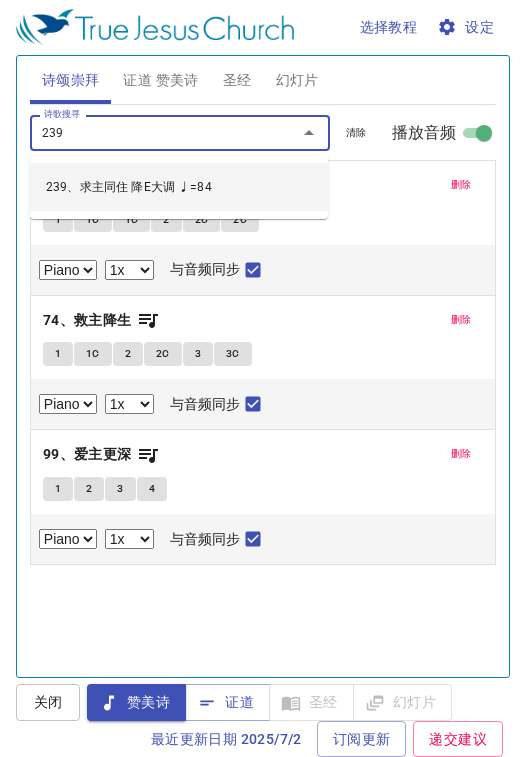 type 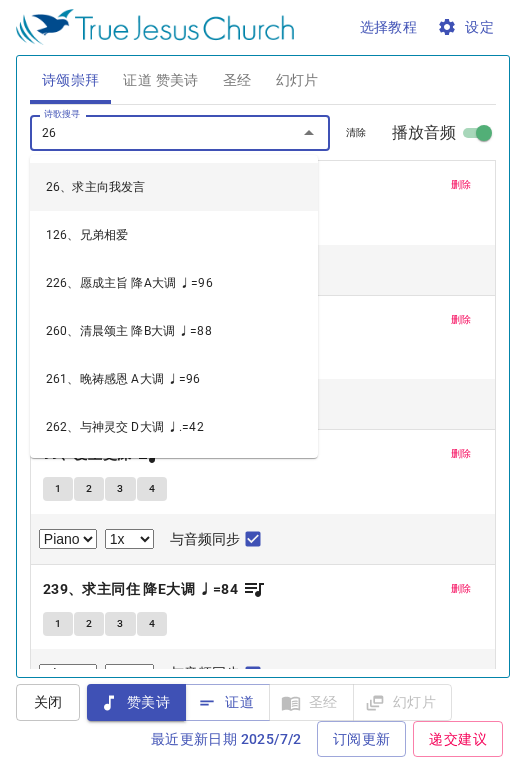 type on "265" 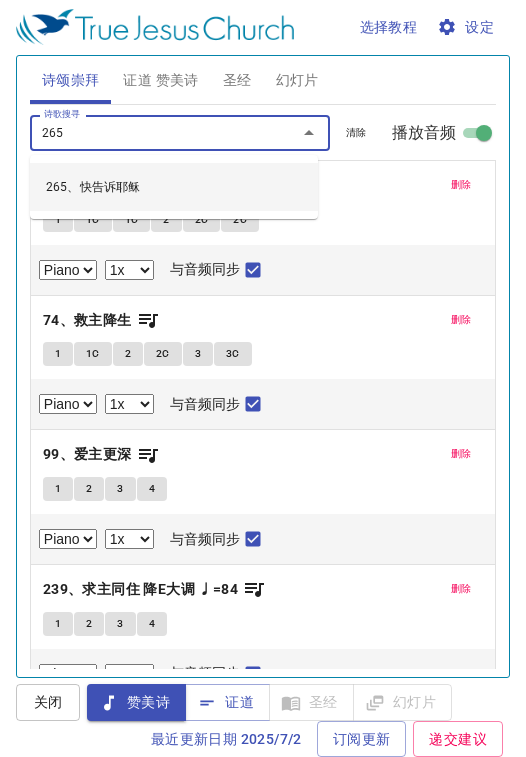 type 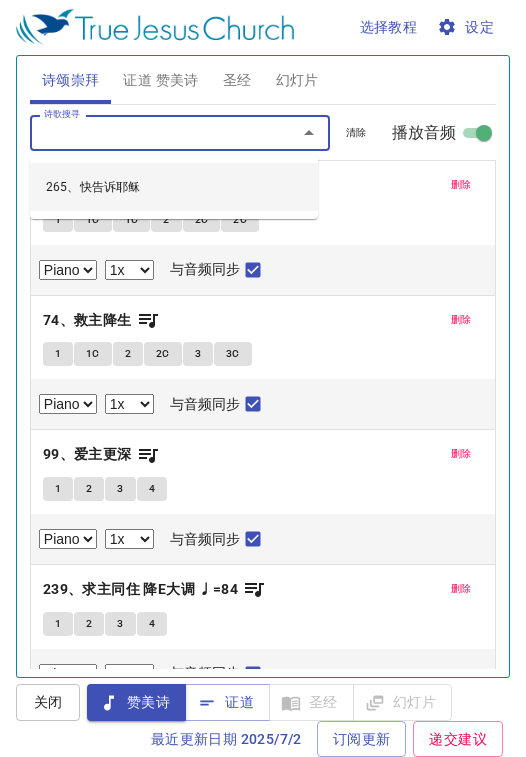 select on "1" 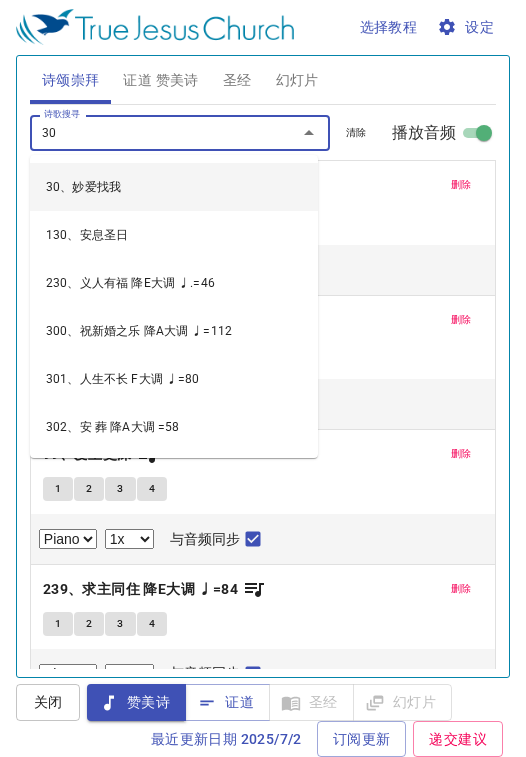 type on "303" 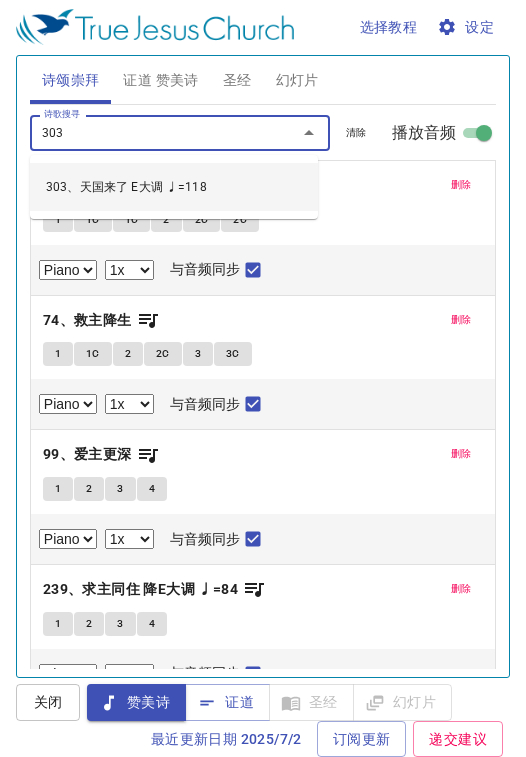 type 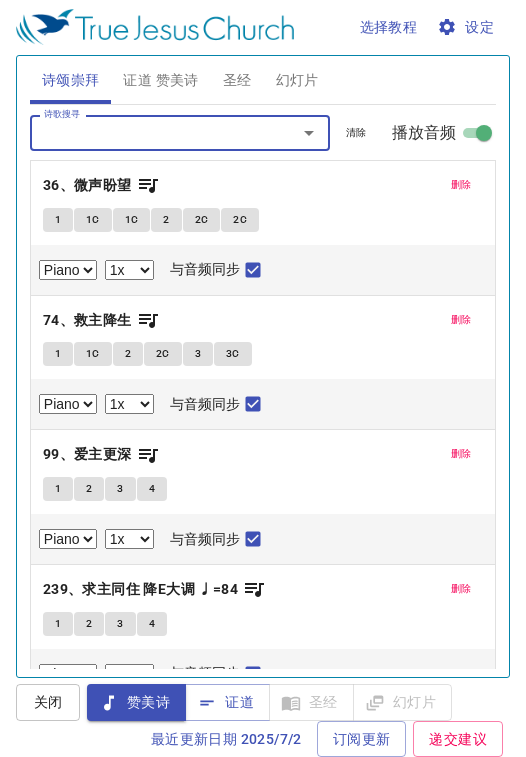 click on "证道 赞美诗" at bounding box center (160, 80) 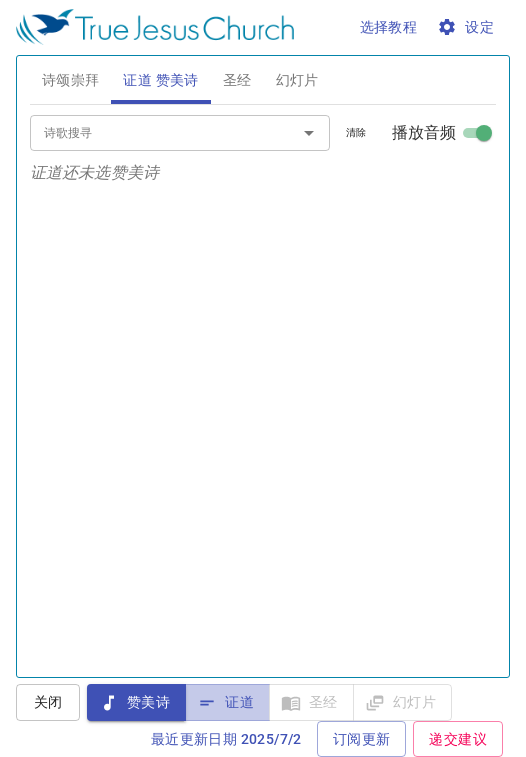 click on "证道" at bounding box center [227, 702] 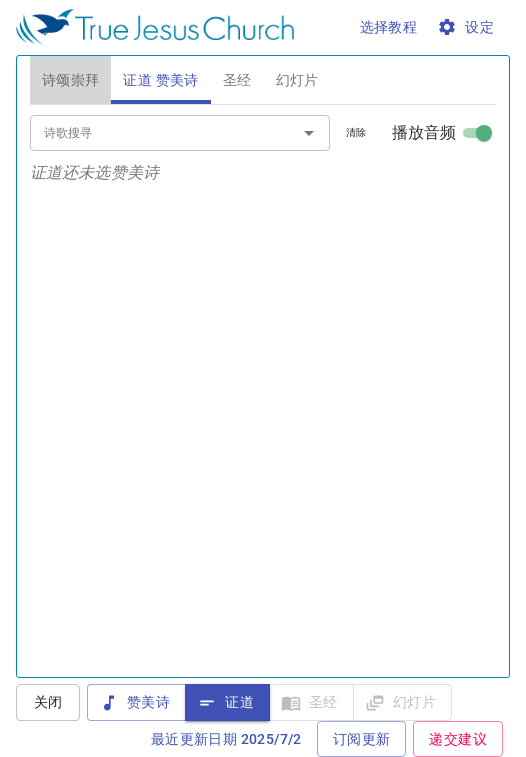drag, startPoint x: 71, startPoint y: 66, endPoint x: 66, endPoint y: 80, distance: 14.866069 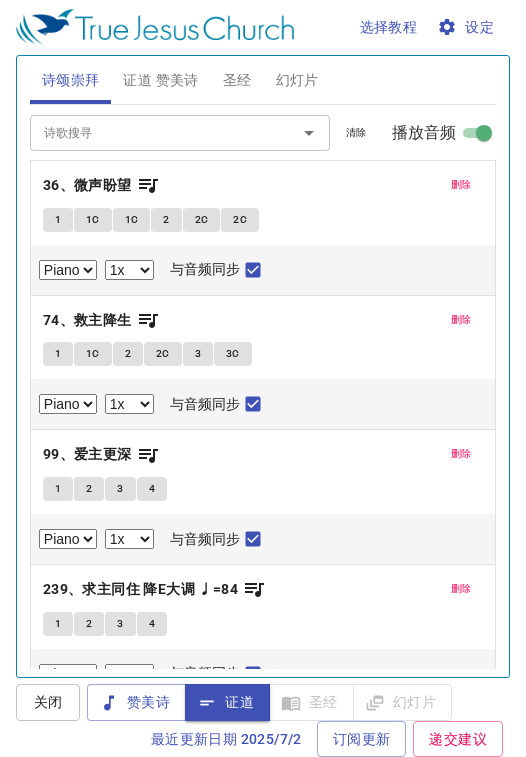 click on "选择教程 设定 诗颂崇拜 证道 赞美诗 圣经 幻灯片 诗歌搜寻 诗歌搜寻   清除 播放音频 删除 36、微声盼望   1 1C 1C 2 2C 2C Piano 0.6x 0.7x 0.8x 0.9x 1x 1.1x 1.2x 1.3x 1.4x 1.5x 1.7x 2x 与音频同步 删除 74、救主降生   1 1C 2 2C 3 3C Piano 0.6x 0.7x 0.8x 0.9x 1x 1.1x 1.2x 1.3x 1.4x 1.5x 1.7x 2x 与音频同步 删除 99、爱主更深   1 2 3 4 Piano 0.6x 0.7x 0.8x 0.9x 1x 1.1x 1.2x 1.3x 1.4x 1.5x 1.7x 2x 与音频同步 删除 239、求主同住 降E大调 ♩=84   1 2 3 4 Piano 0.6x 0.7x 0.8x 0.9x 1x 1.1x 1.2x 1.3x 1.4x 1.5x 1.7x 2x 与音频同步 删除 265、快告诉耶稣   EN :   1 1C 2 2C 3 3C 4 4C ZH :   1 1C 2 2C 3 3C 同步 Piano Piano (3 verses) 0.6x 0.7x 0.8x 0.9x 1x 1.1x 1.2x 1.3x 1.4x 1.5x 1.7x 2x 删除 303、天国来了 E大调 ♩=118   EN :   1 1C 2 2C 3 3C ZH :   1 1C 2 2C 3 3C 4 4C 同步 Piano Piano (4 verses) 0.6x 0.7x 0.8x 0.9x 1x 1.1x 1.2x 1.3x 1.4x 1.5x 1.7x 2x 诗歌搜寻 诗歌搜寻   清除 播放音频 创世记 1     1" at bounding box center (263, 377) 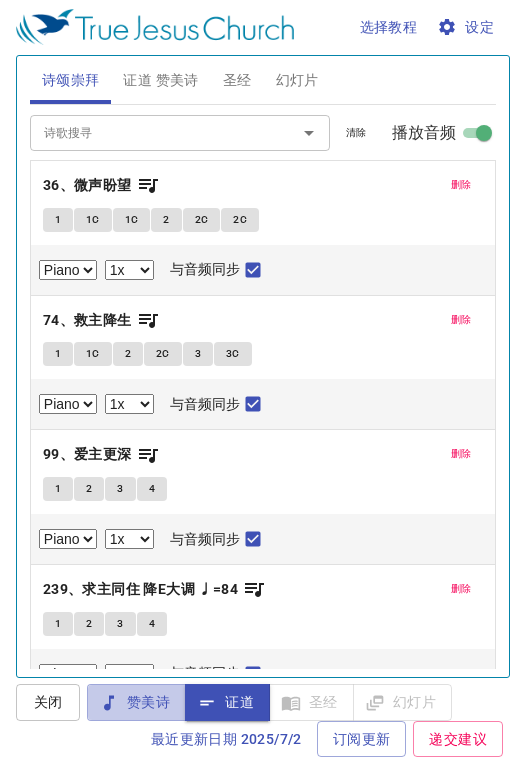 click on "赞美诗" at bounding box center [136, 702] 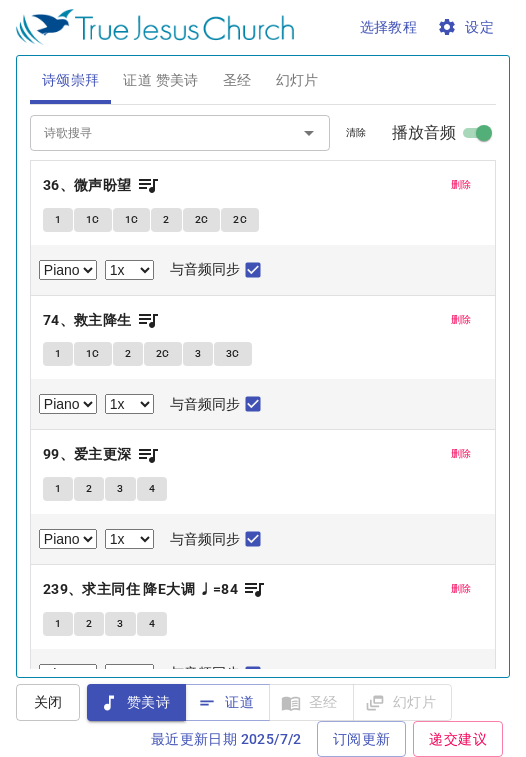 click on "1" at bounding box center [58, 220] 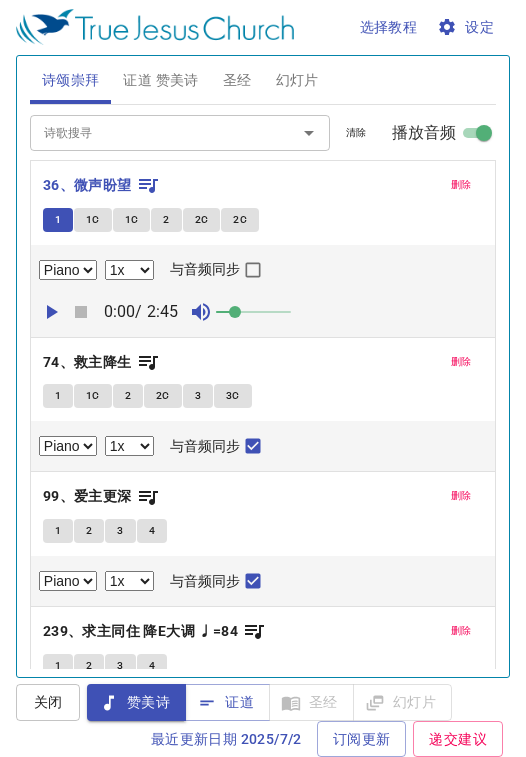 type 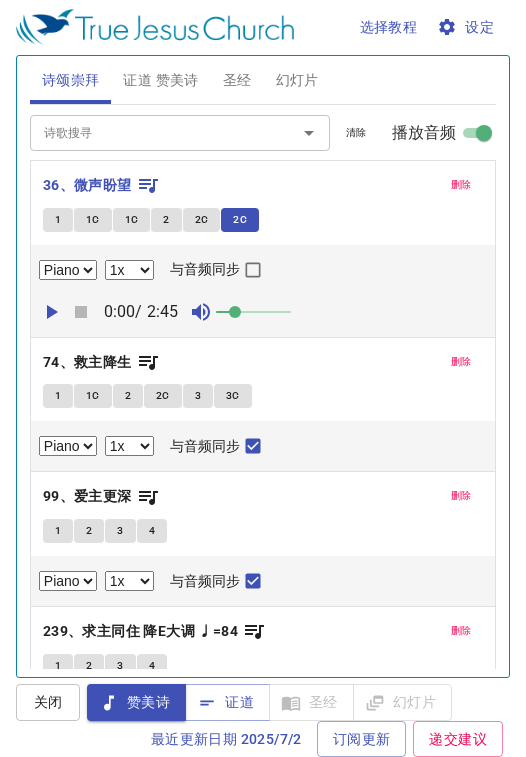 click on "删除" at bounding box center [461, 185] 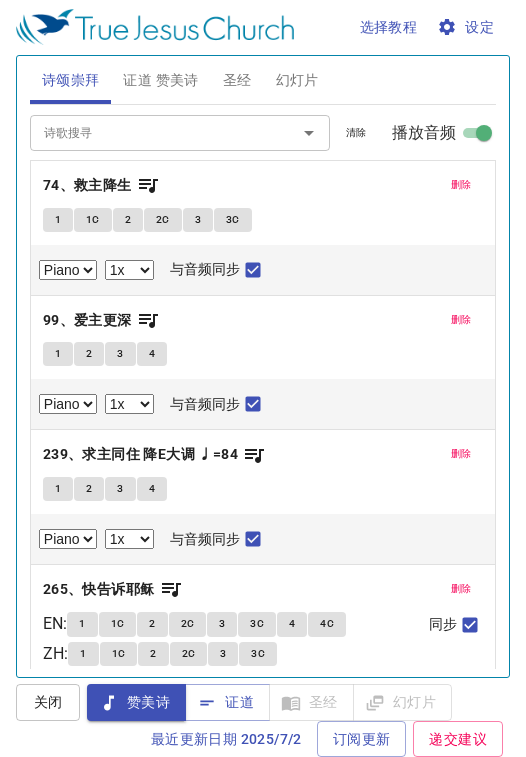 click on "74、救主降生" at bounding box center (87, 185) 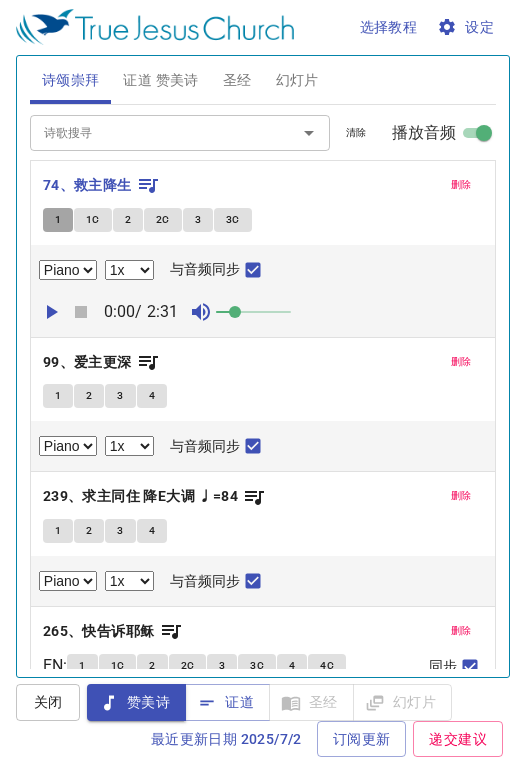 click on "1" at bounding box center [58, 220] 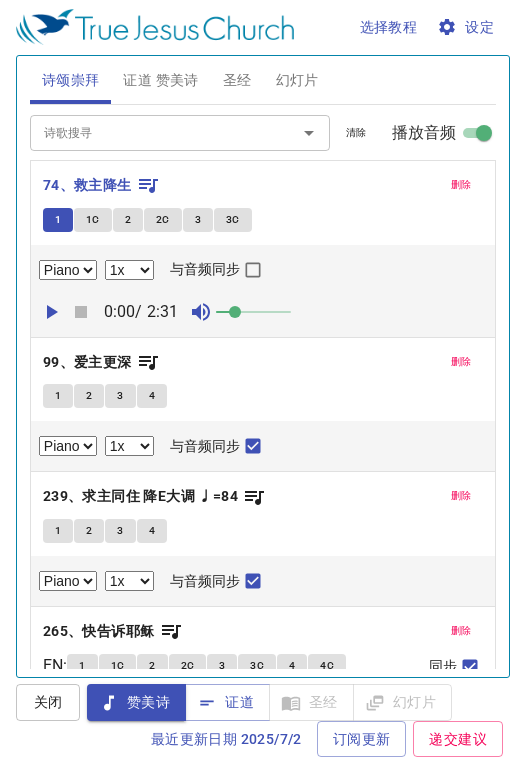 type 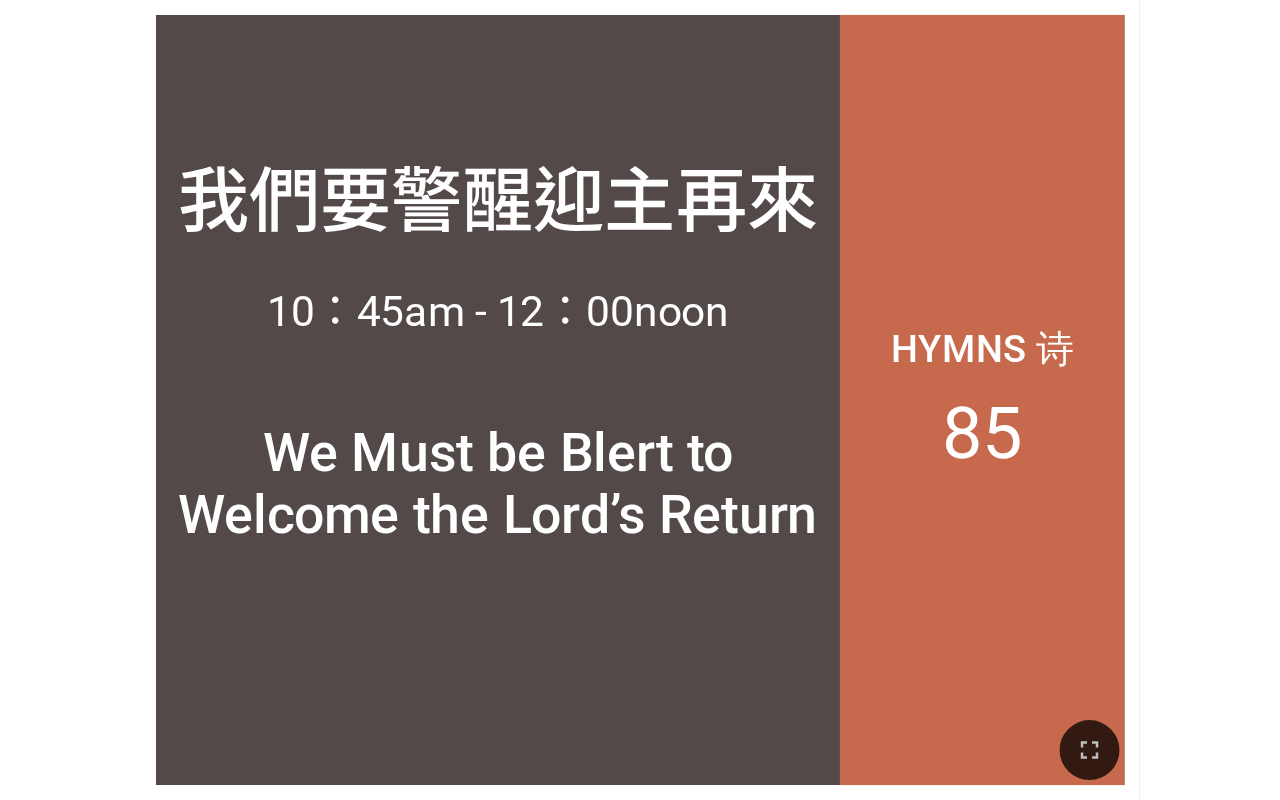 scroll, scrollTop: 0, scrollLeft: 0, axis: both 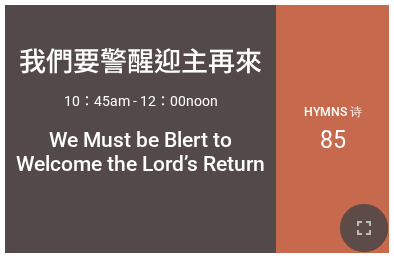 click 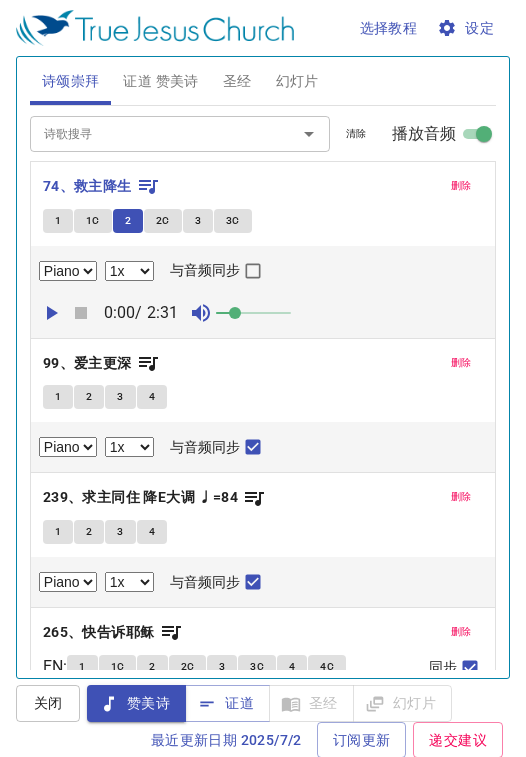 select on "1" 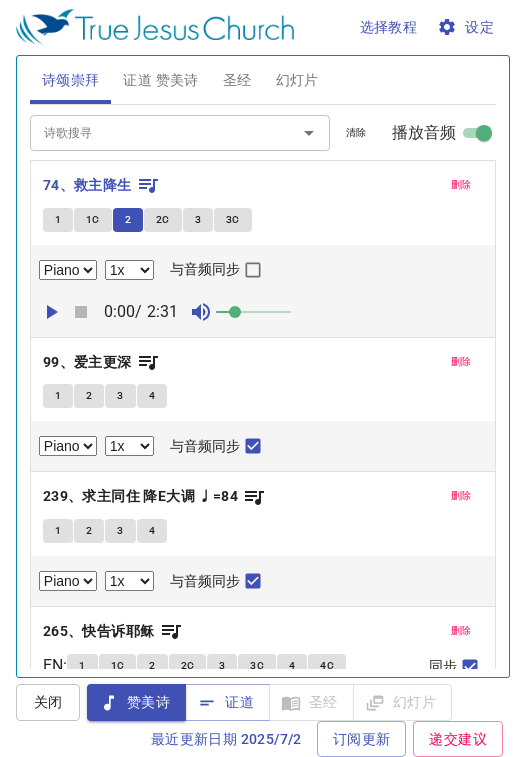 scroll, scrollTop: 0, scrollLeft: 0, axis: both 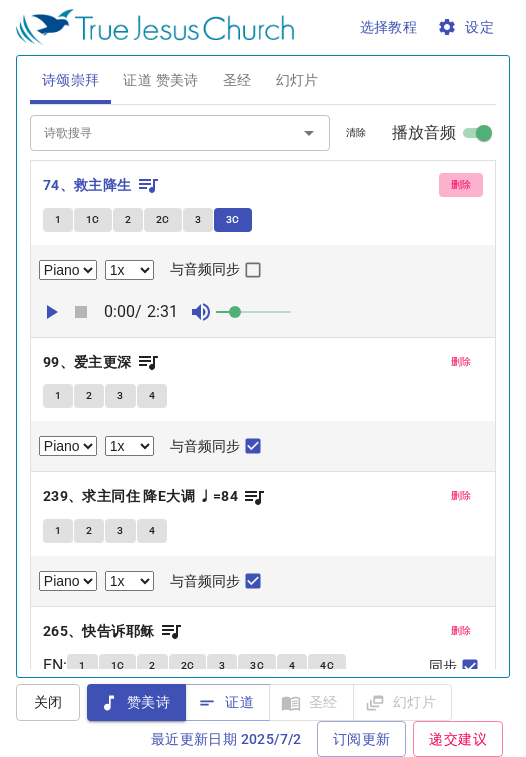 click on "删除" at bounding box center (461, 185) 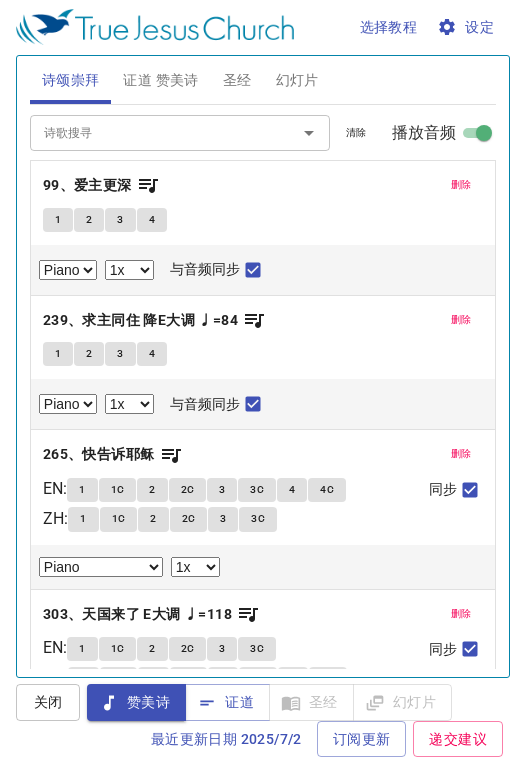 click on "99、爱主更深" at bounding box center (101, 185) 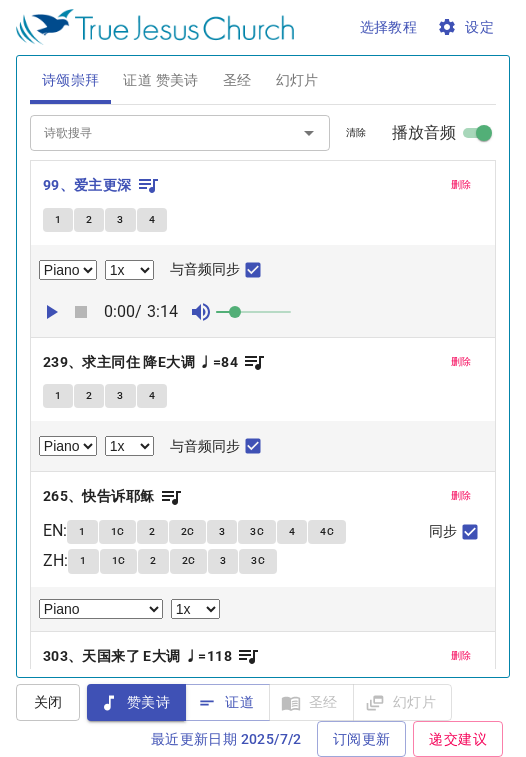 click on "1" at bounding box center (58, 220) 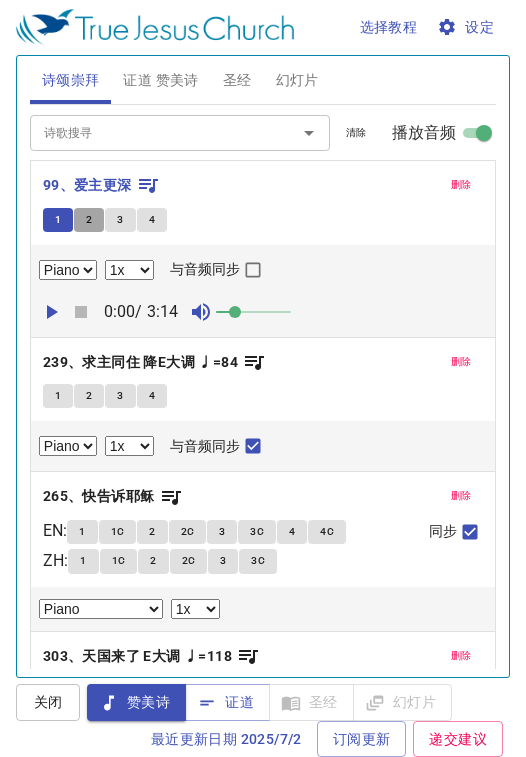 click on "2" at bounding box center [89, 220] 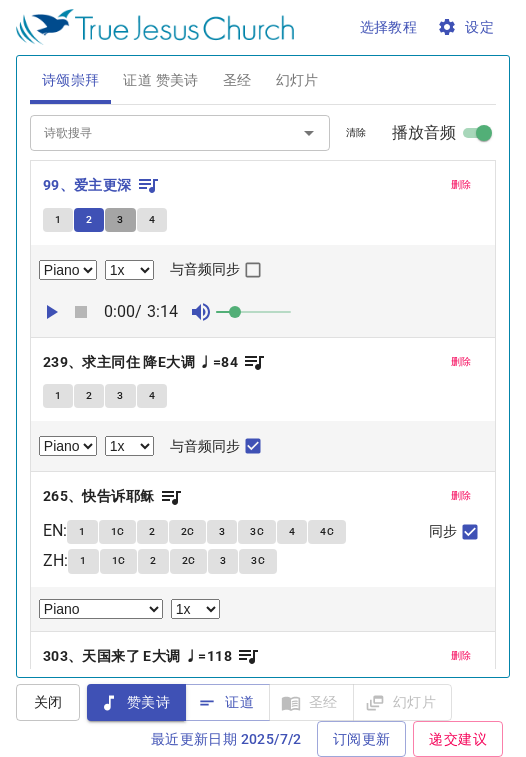 click on "3" at bounding box center (120, 220) 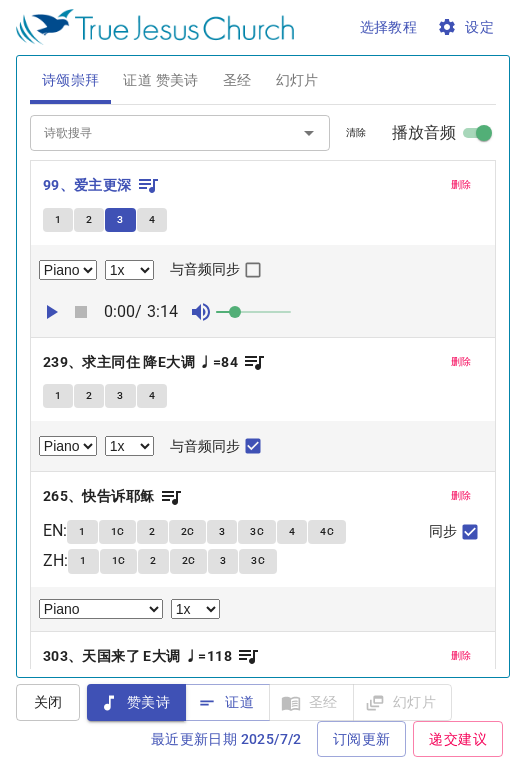 type 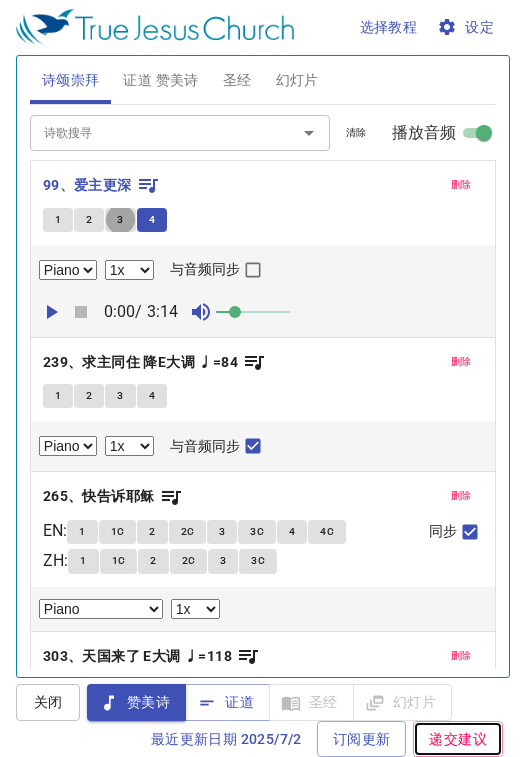 click on "递交建议" at bounding box center (458, 739) 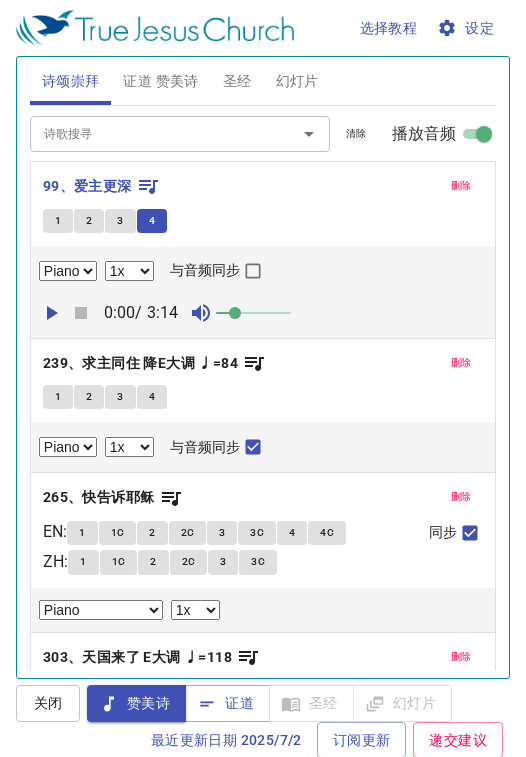 select on "1" 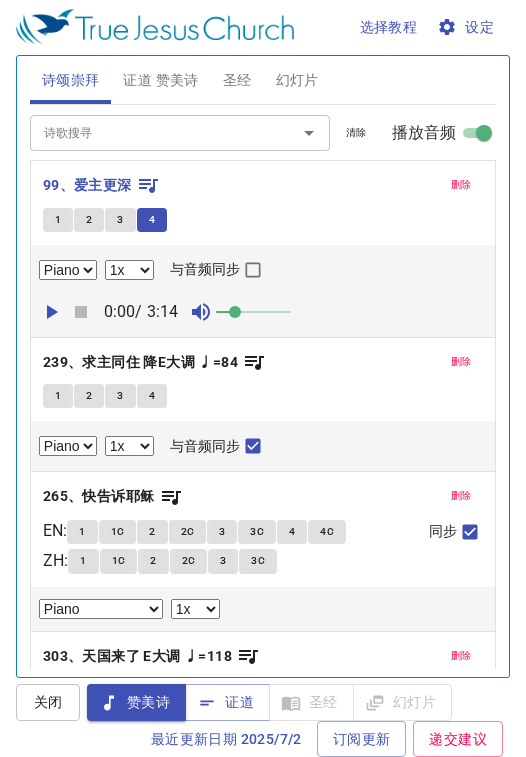scroll, scrollTop: 1, scrollLeft: 0, axis: vertical 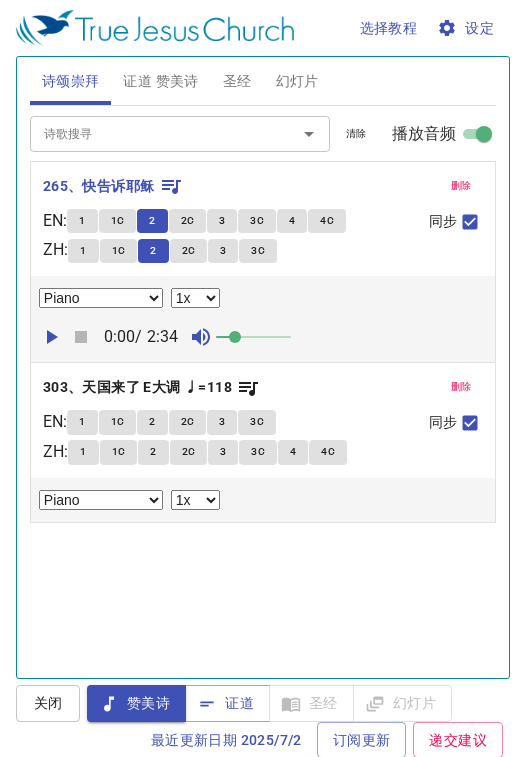 select on "1" 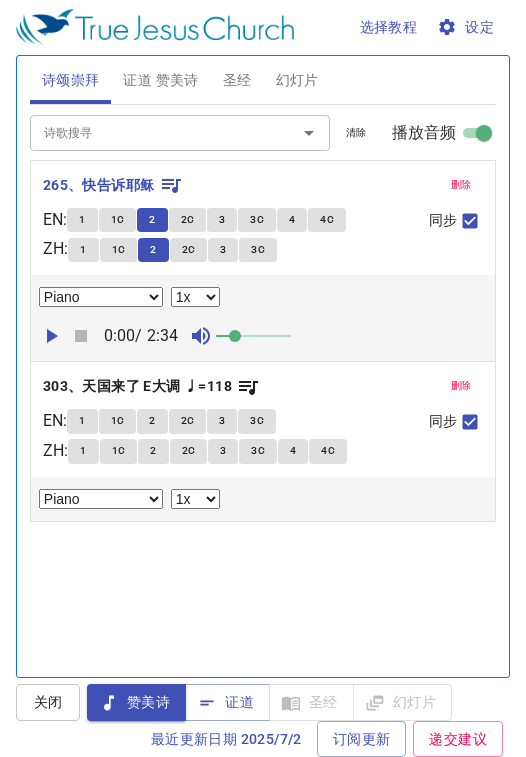 scroll, scrollTop: 1, scrollLeft: 0, axis: vertical 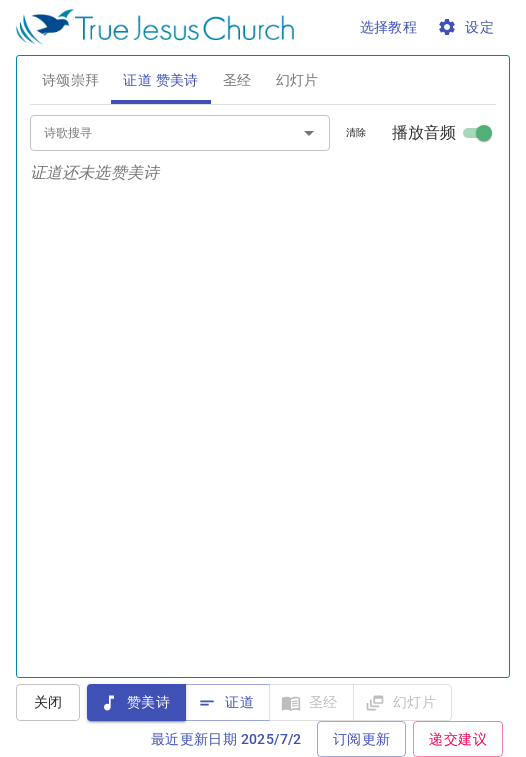 click on "证道" at bounding box center (227, 702) 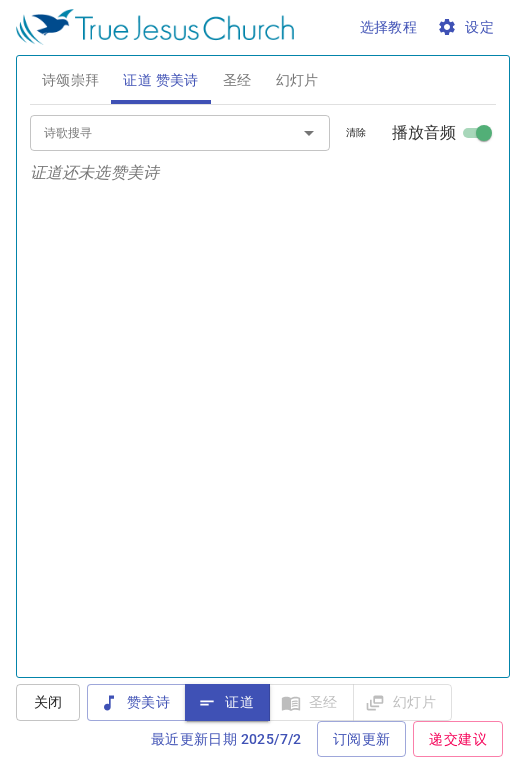 scroll, scrollTop: 1, scrollLeft: 0, axis: vertical 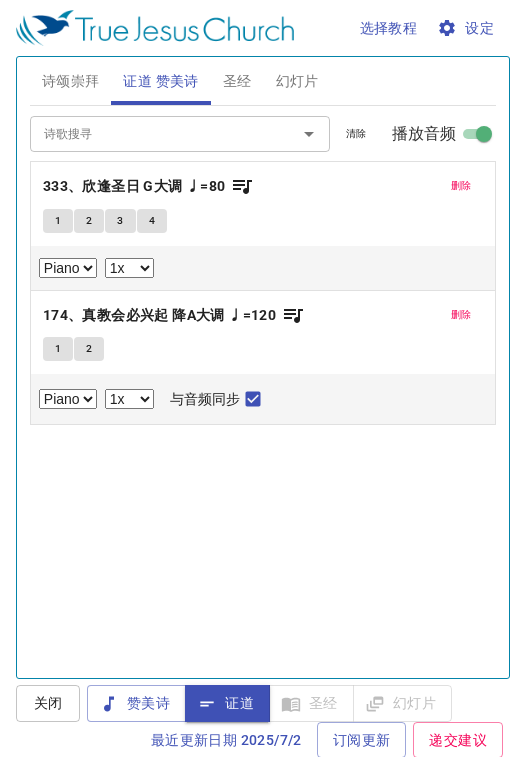 select on "1" 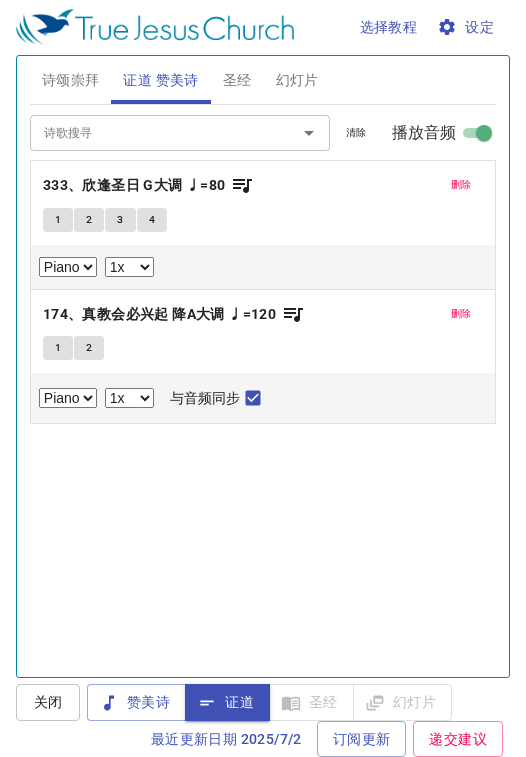 scroll, scrollTop: 1, scrollLeft: 0, axis: vertical 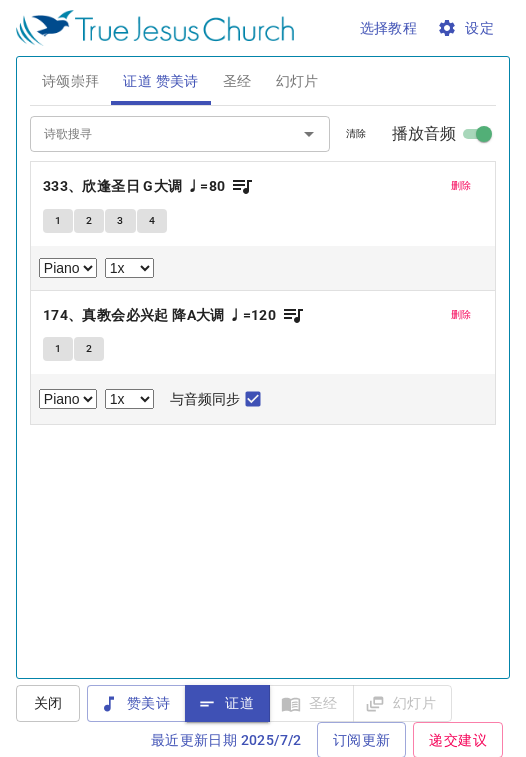 select on "1" 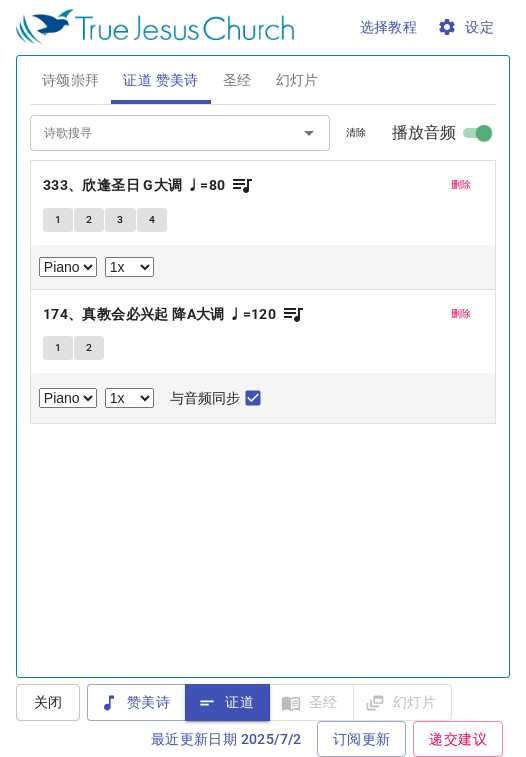 scroll, scrollTop: 1, scrollLeft: 0, axis: vertical 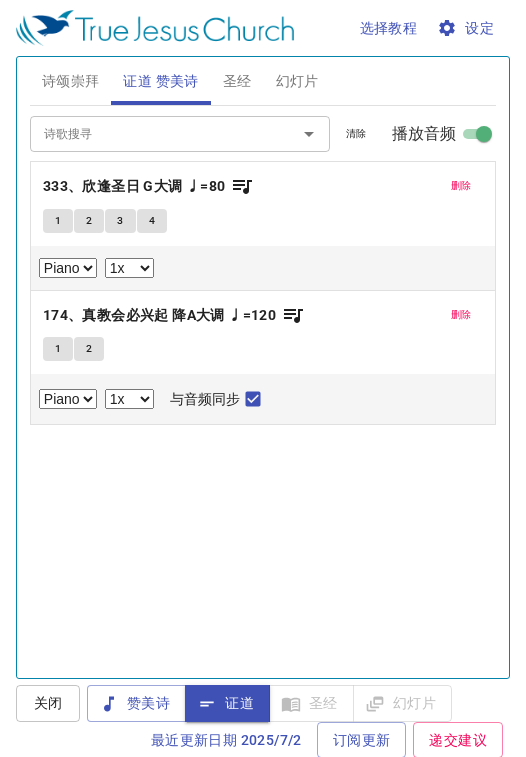 select on "1" 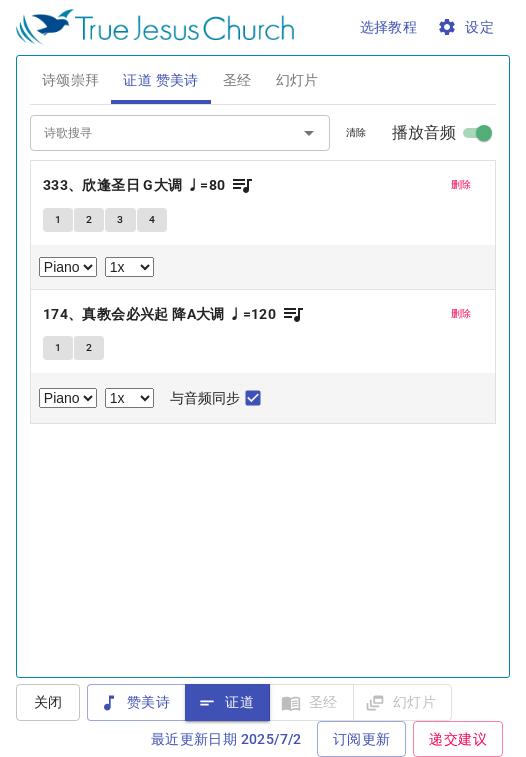 scroll, scrollTop: 1, scrollLeft: 0, axis: vertical 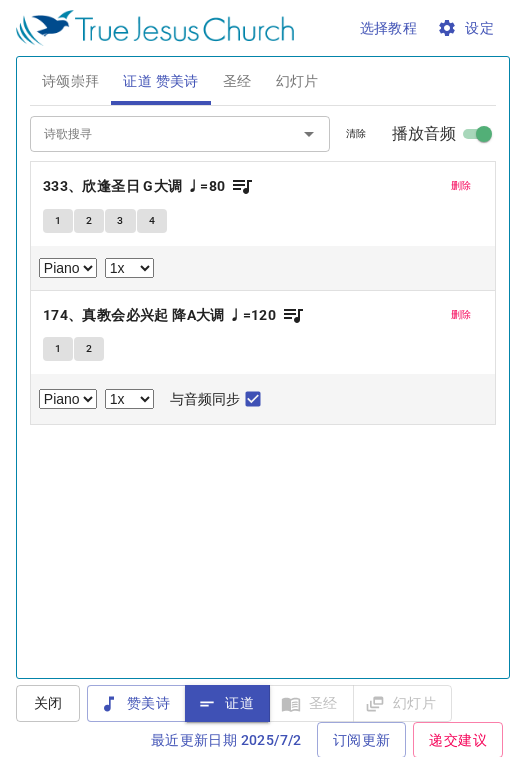 select on "1" 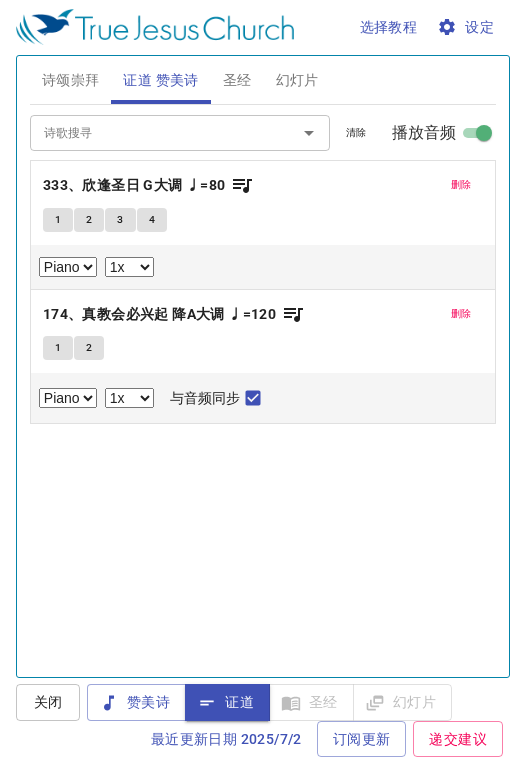 scroll, scrollTop: 1, scrollLeft: 0, axis: vertical 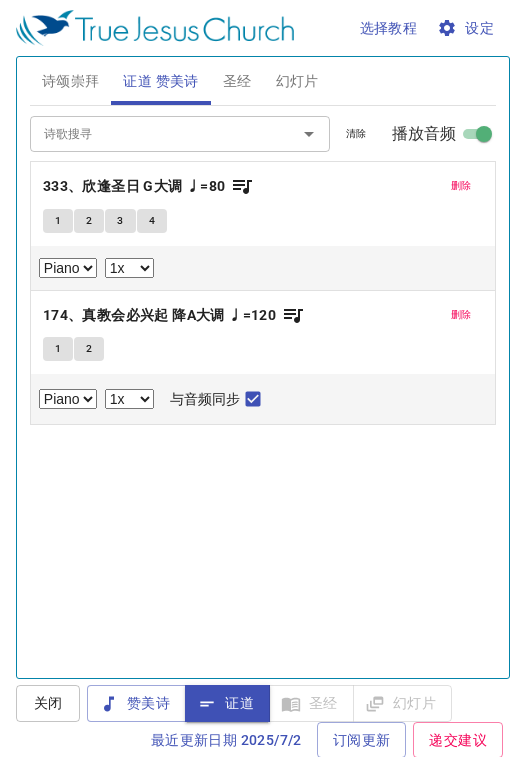 select on "1" 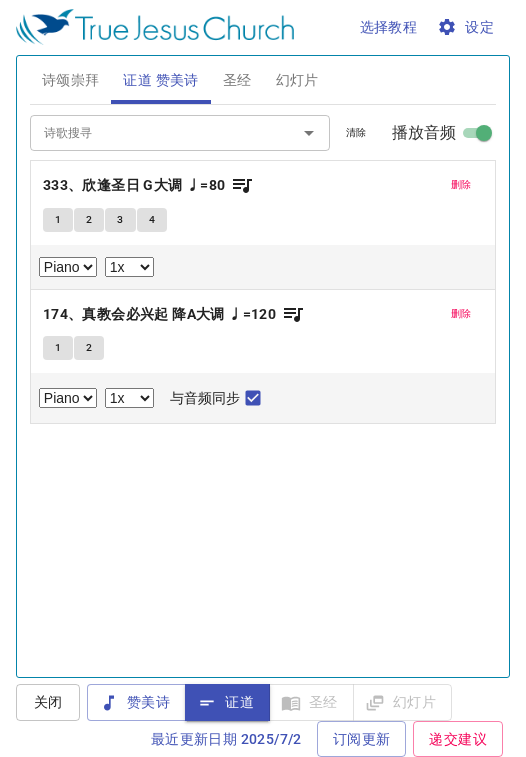 scroll, scrollTop: 1, scrollLeft: 0, axis: vertical 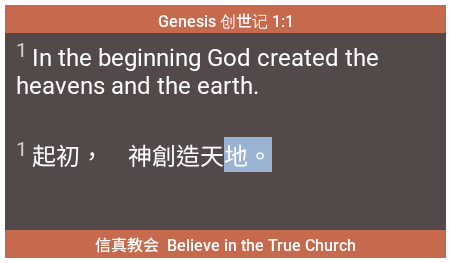 drag, startPoint x: 257, startPoint y: 203, endPoint x: 214, endPoint y: 147, distance: 70.60453 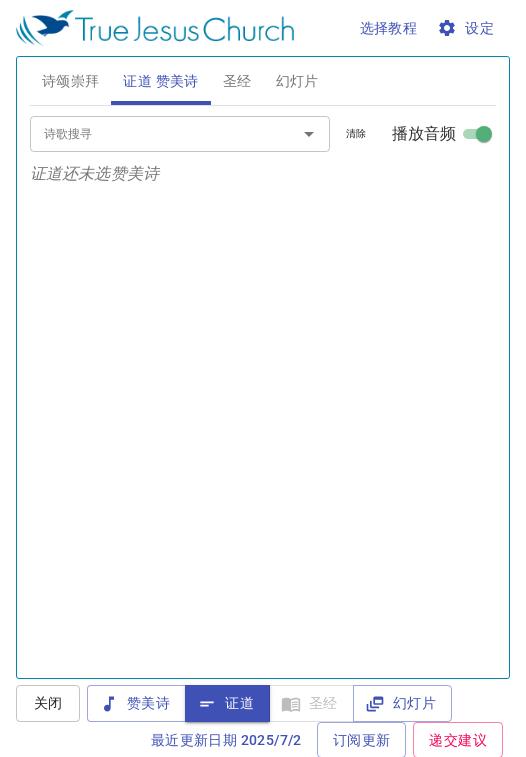 scroll, scrollTop: 1, scrollLeft: 0, axis: vertical 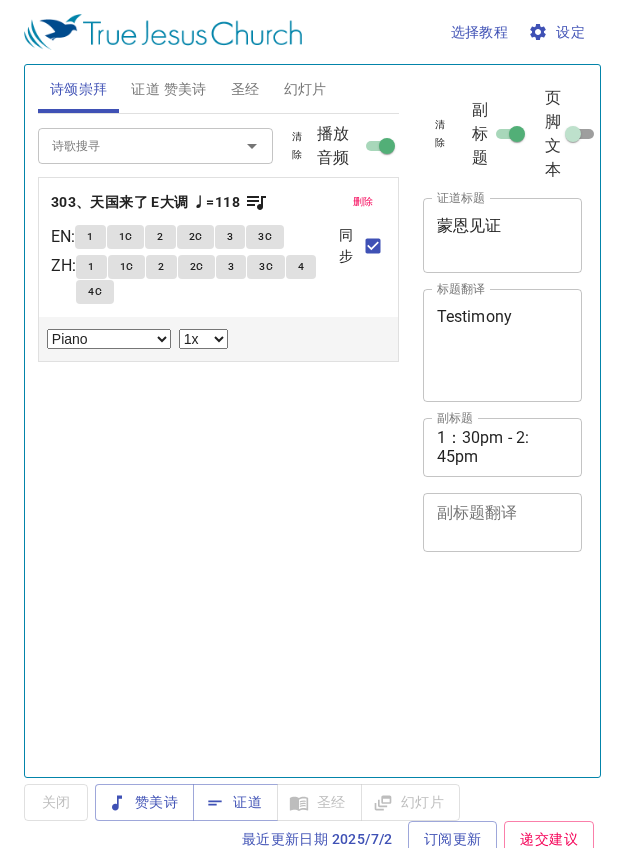 select on "1" 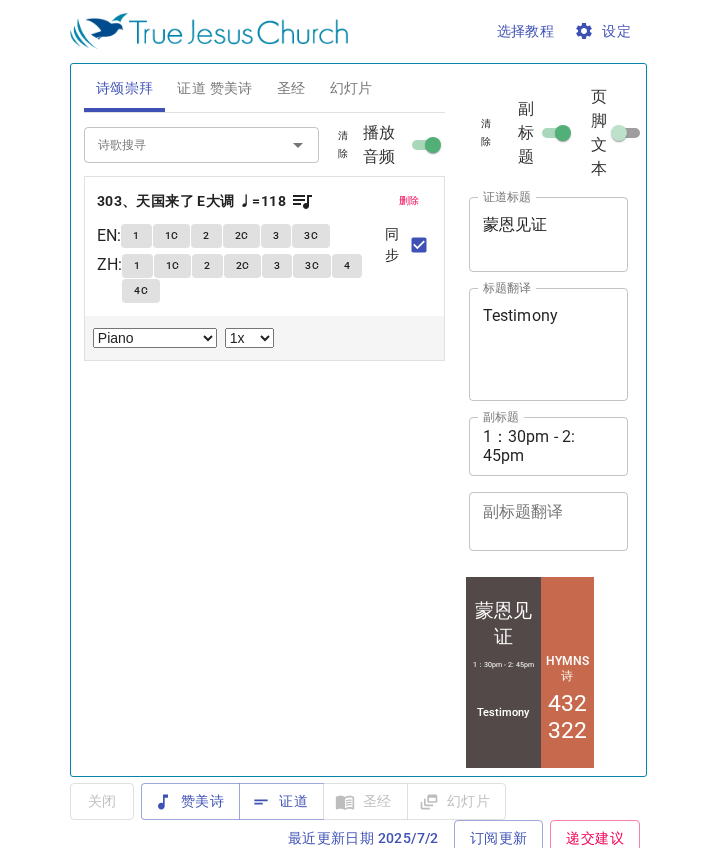 scroll, scrollTop: 0, scrollLeft: 0, axis: both 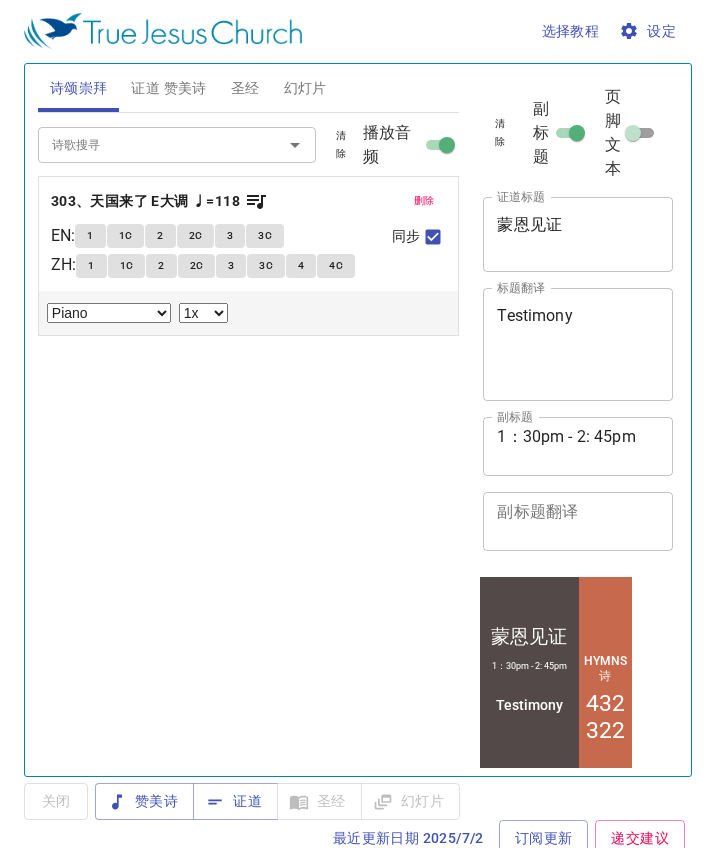 click on "证道 赞美诗" at bounding box center [168, 88] 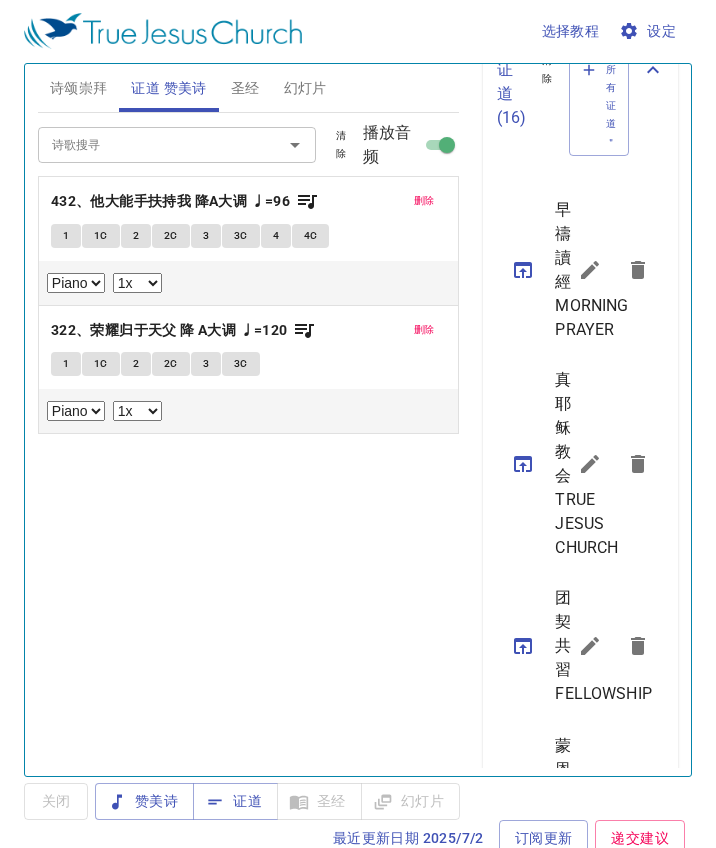 scroll, scrollTop: 874, scrollLeft: 0, axis: vertical 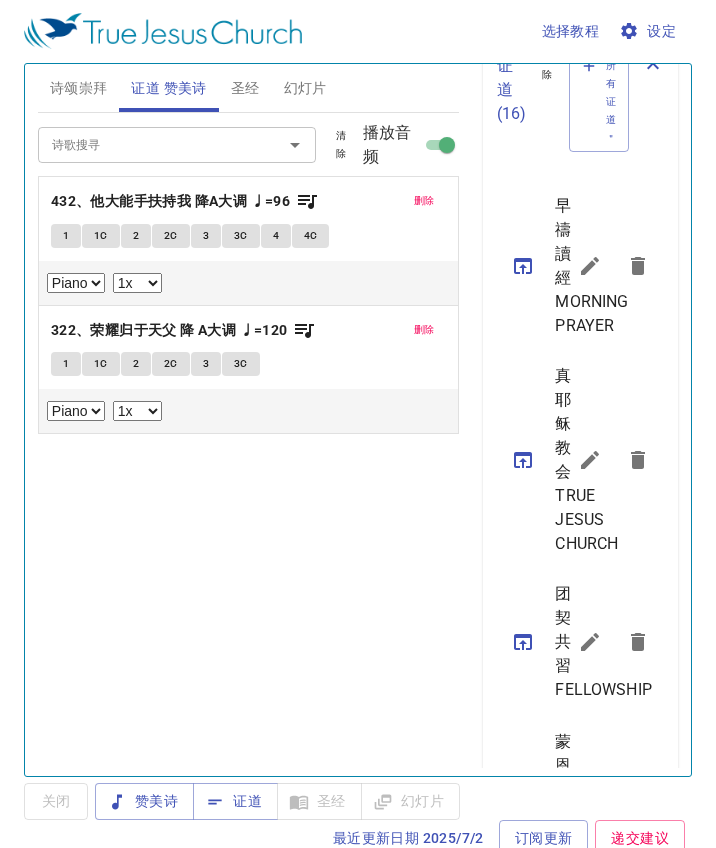 click 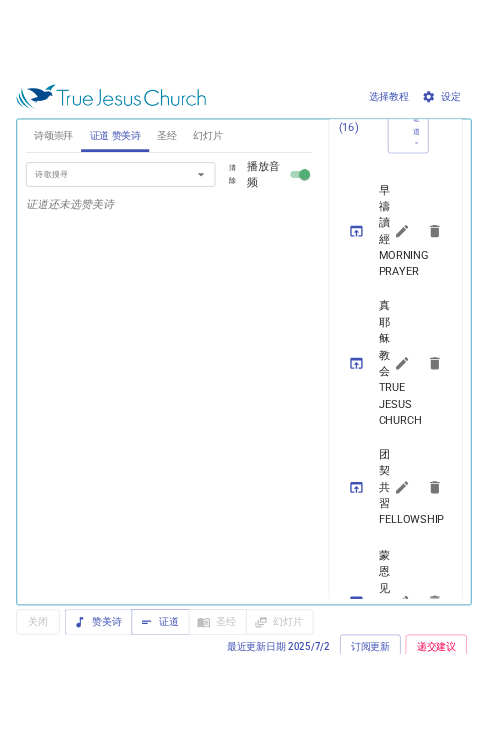 scroll, scrollTop: 836, scrollLeft: 0, axis: vertical 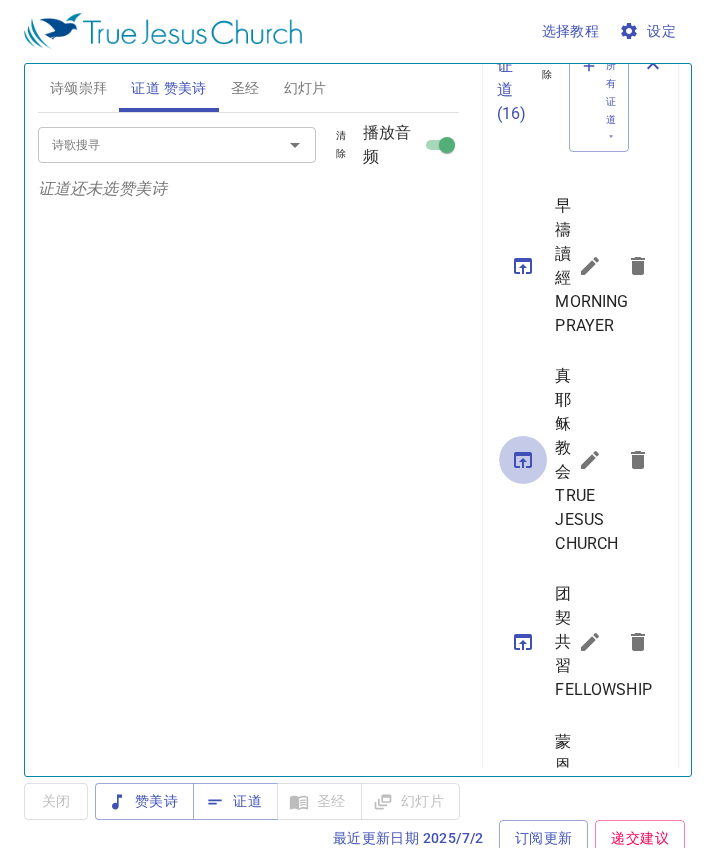 click 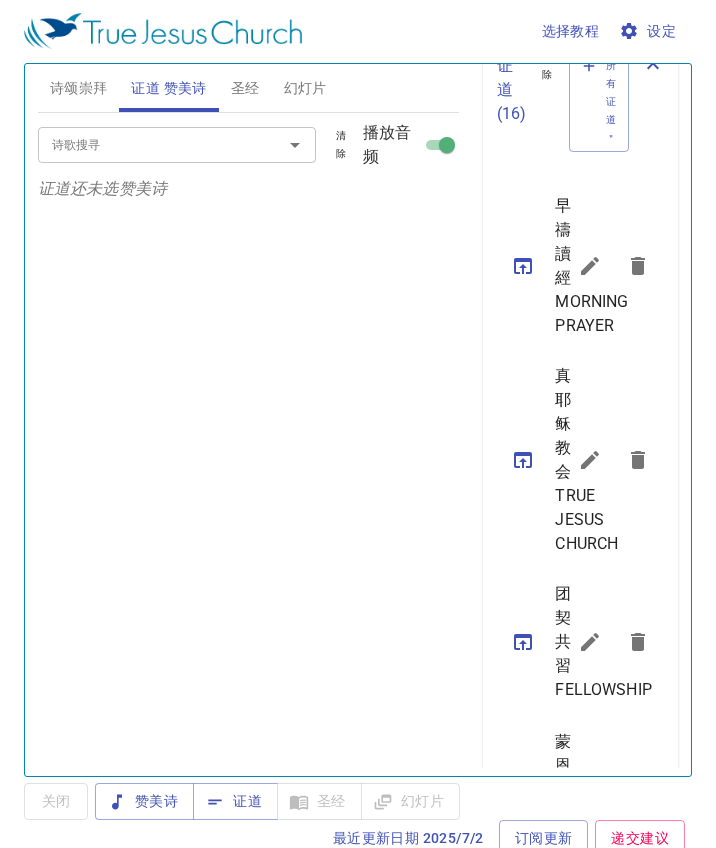 click 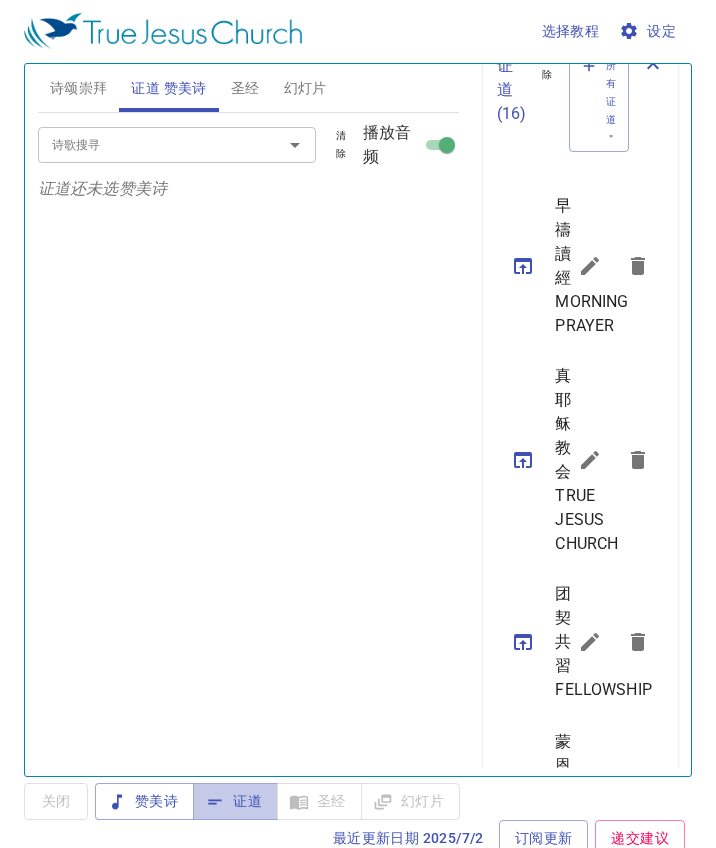 click on "证道" at bounding box center [235, 801] 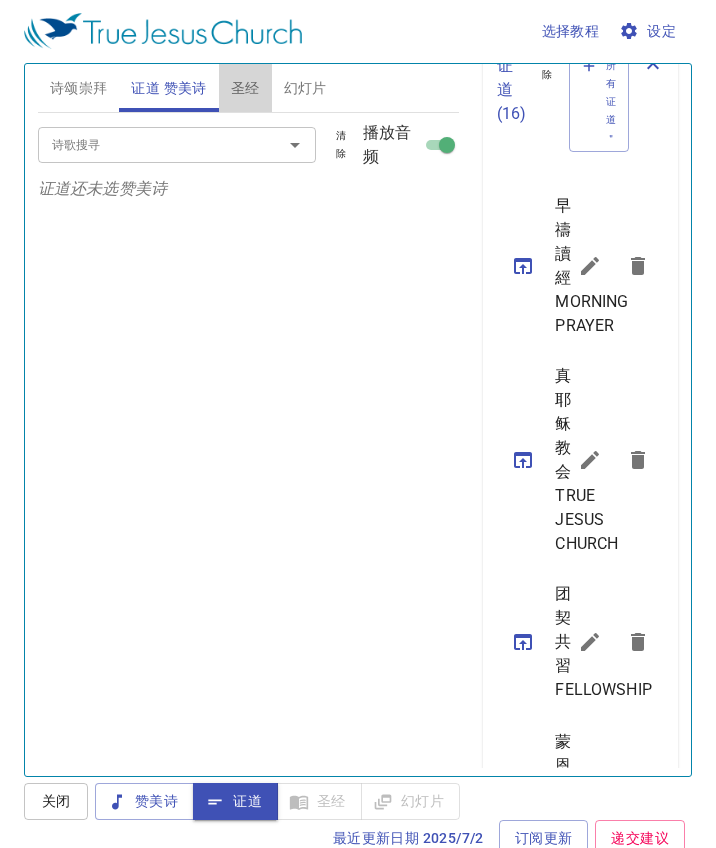 click on "圣经" at bounding box center (245, 88) 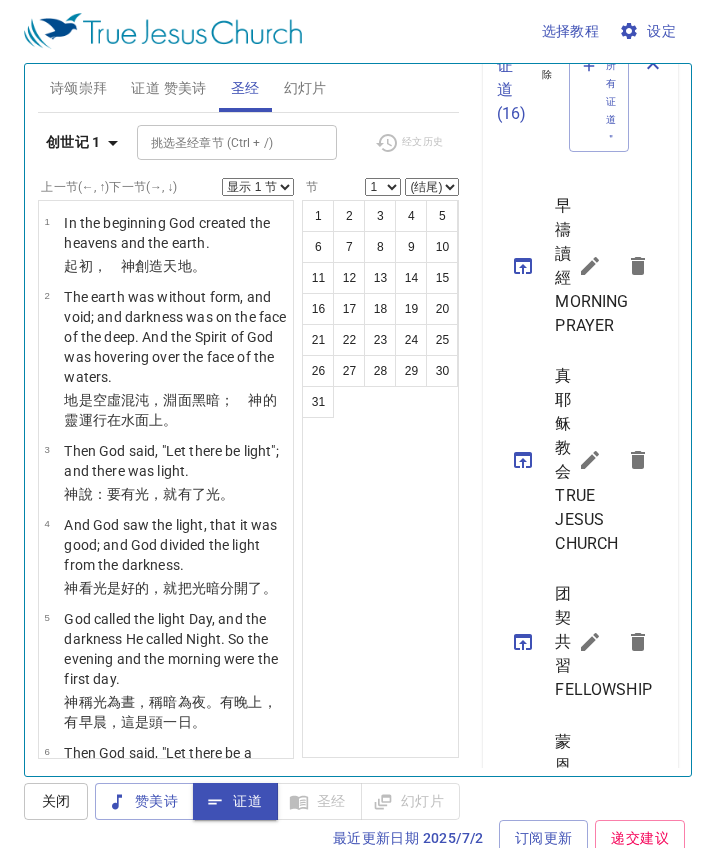 click on "2" at bounding box center [349, 216] 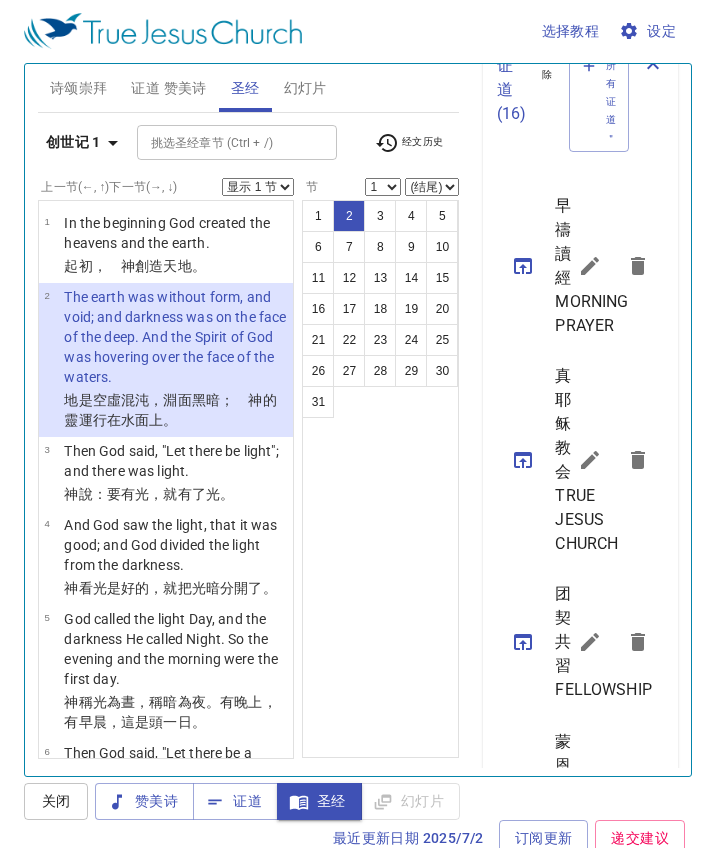 select on "2" 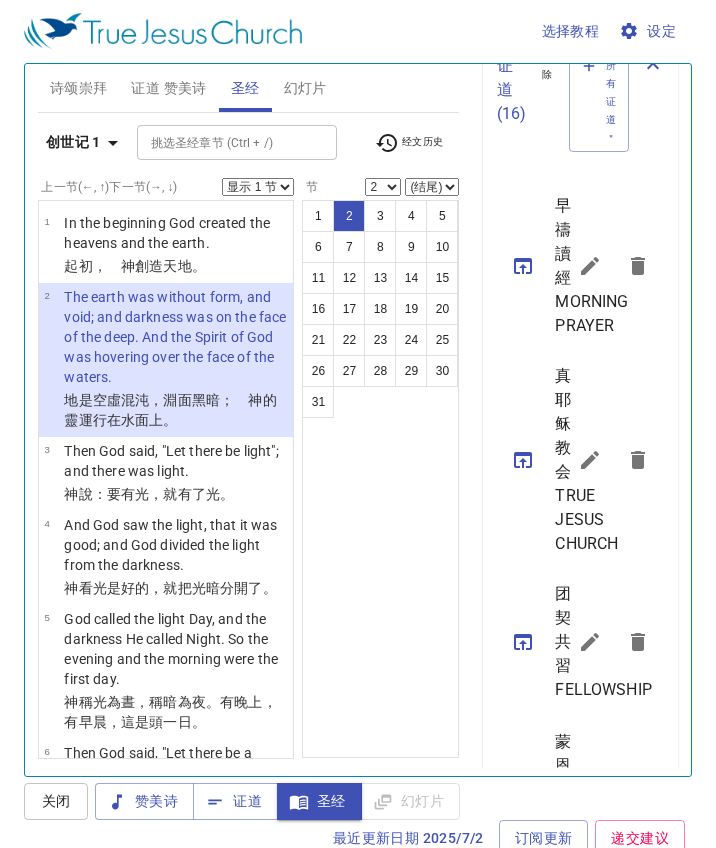 click on "清除 副标题 页脚文本 证道标题 真耶稣教会 x 证道标题 标题翻译 TRUE JESUS CHURCH x 标题翻译 副标题 10:00am --  4:30pm x 副标题 副标题翻译 WELCOME x 副标题翻译 页脚文本 页脚文本 所有证道  ( 16 ) 清除 加入至＂所有证道＂ 早禱讀經 MORNING PRAYER
真耶稣教会 TRUE JESUS CHURCH 团契共習
FELLOWSHIP 蒙恩见证 Testimony
432, 322 唱詩禱告 HYMNS & PRAYER 灵恩会 Spiritual Convocation  星期五查经 - 诗篇 Friday Bible Study - Psalms 求圣灵 Even the Strangers Have the Light of the Kingdom of  127 我們要警醒迎主再來 We Must be Blert to Welcome the Lord’s Return 84, 85 信真教会 Believe in the True Church 333, 174 第11届信徒大会 11 Annual General Assembly  1, 215 2025新年团契聚会 2025 New Year Fellowship  晚间聚会 Evening Service 見证会 Testimony  96, 250 安息日聚会 Sabbath Meeting 问与答 Q & A  204, 67" at bounding box center [576, 412] 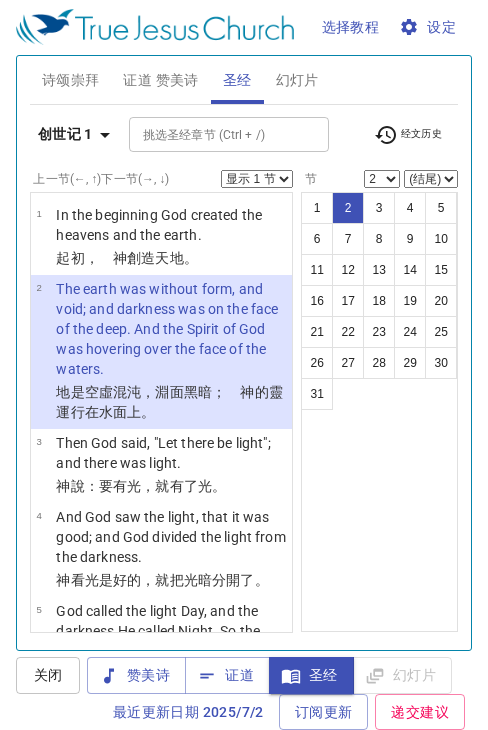 scroll, scrollTop: 836, scrollLeft: 0, axis: vertical 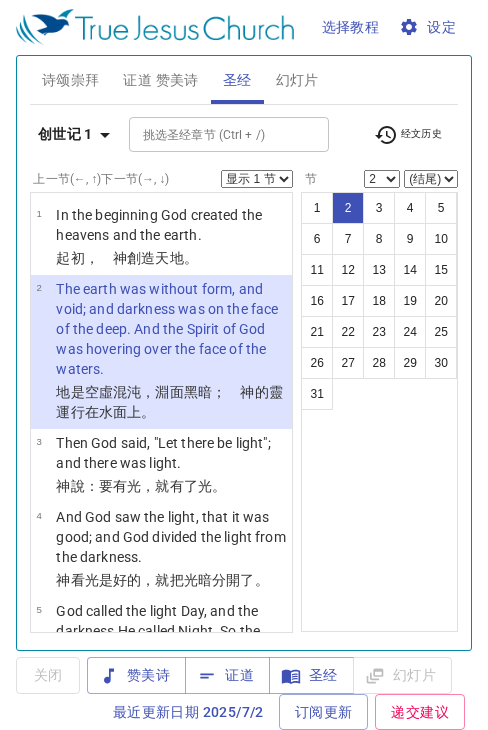 click on "证道 赞美诗" at bounding box center [160, 80] 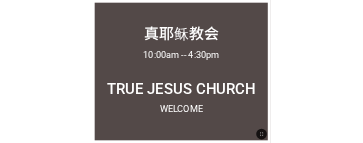 scroll, scrollTop: 0, scrollLeft: 0, axis: both 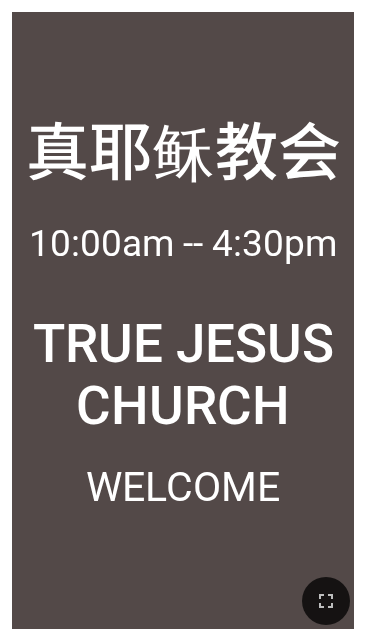 drag, startPoint x: 357, startPoint y: 628, endPoint x: 361, endPoint y: 604, distance: 24.33105 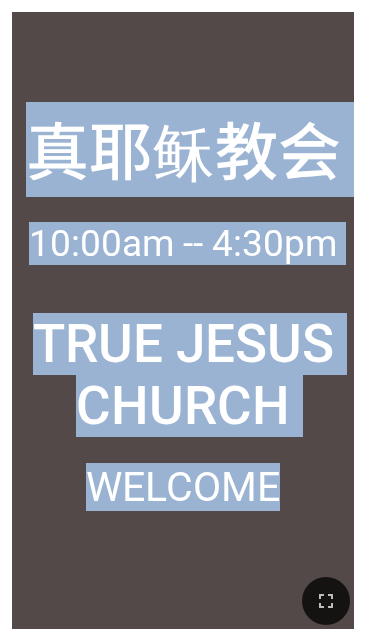 drag, startPoint x: 360, startPoint y: 623, endPoint x: 383, endPoint y: 492, distance: 133.00375 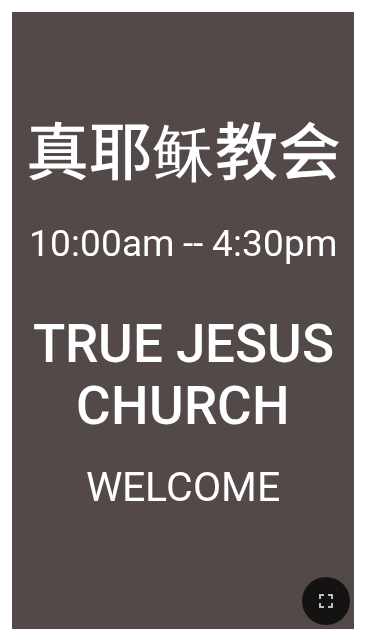 drag, startPoint x: 225, startPoint y: 626, endPoint x: 220, endPoint y: 561, distance: 65.192024 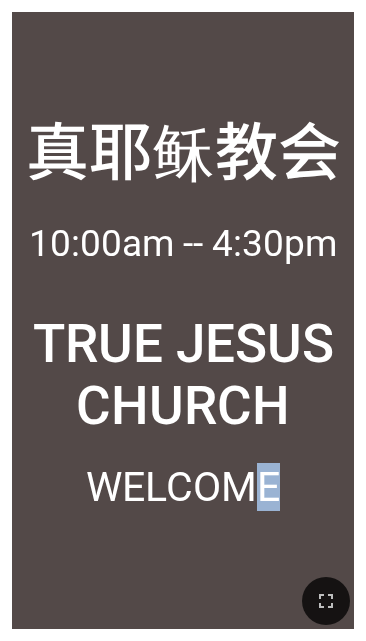 drag, startPoint x: 200, startPoint y: 623, endPoint x: 249, endPoint y: 497, distance: 135.19246 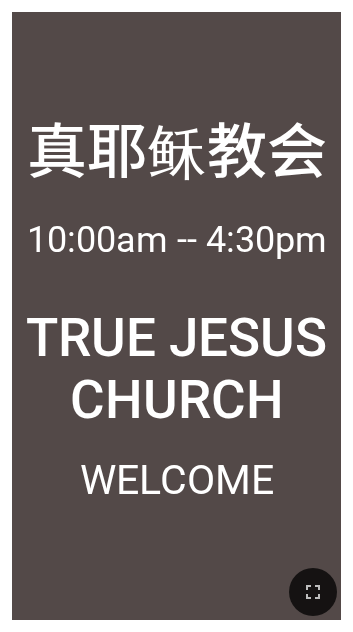 click on "真耶稣教会" at bounding box center [176, 124] 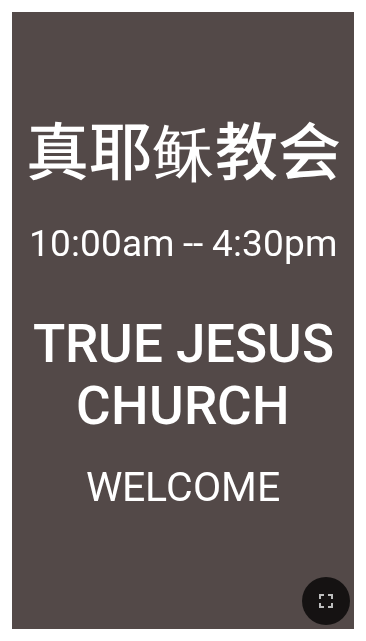 drag, startPoint x: 364, startPoint y: 630, endPoint x: 358, endPoint y: 564, distance: 66.27216 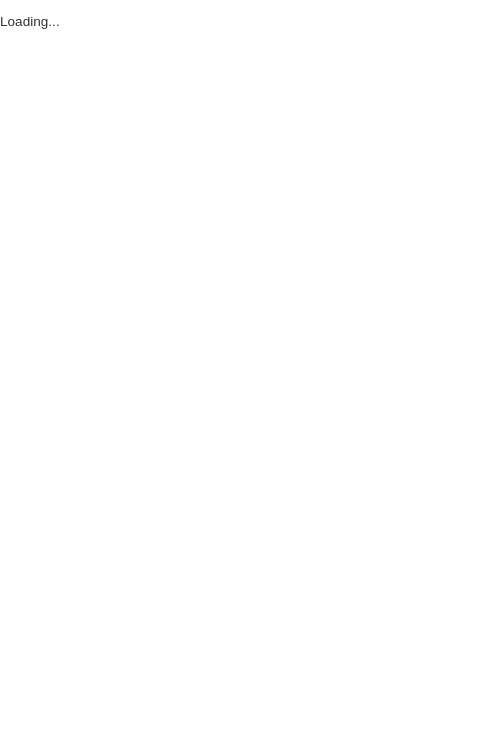 scroll, scrollTop: 0, scrollLeft: 0, axis: both 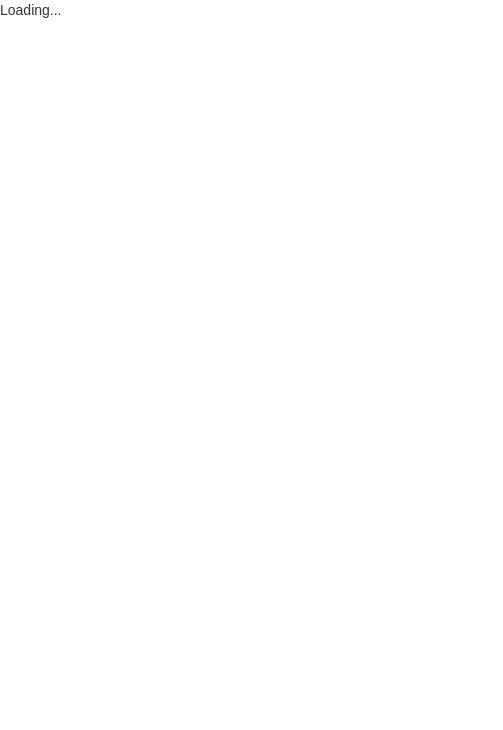 select on "1" 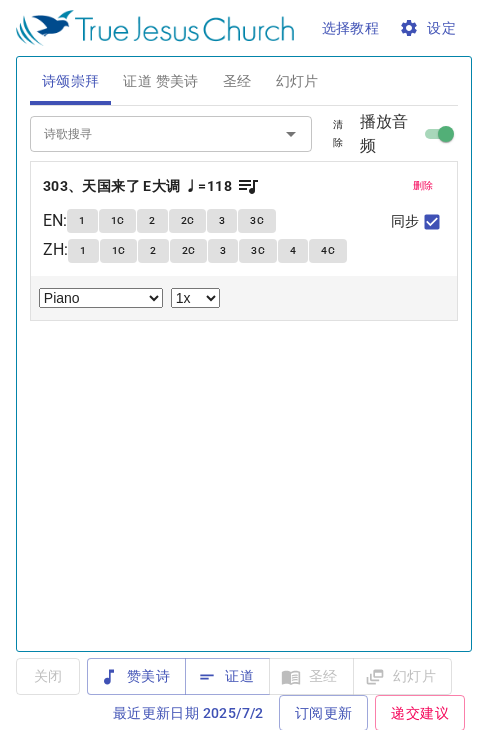 scroll, scrollTop: 0, scrollLeft: 0, axis: both 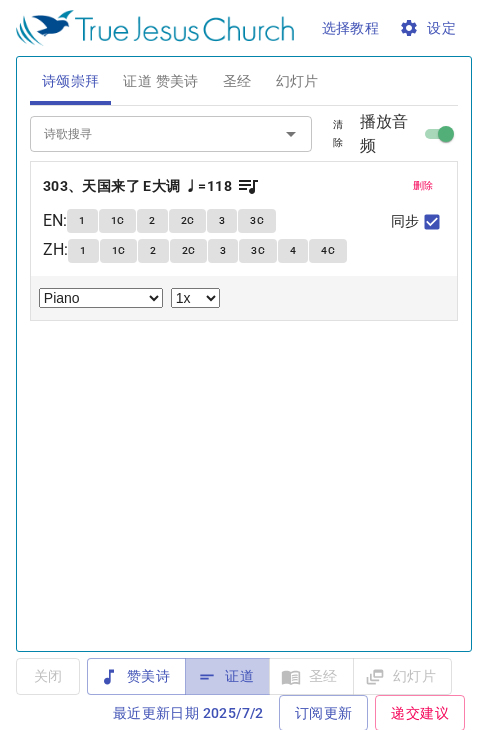 click on "证道" at bounding box center (227, 676) 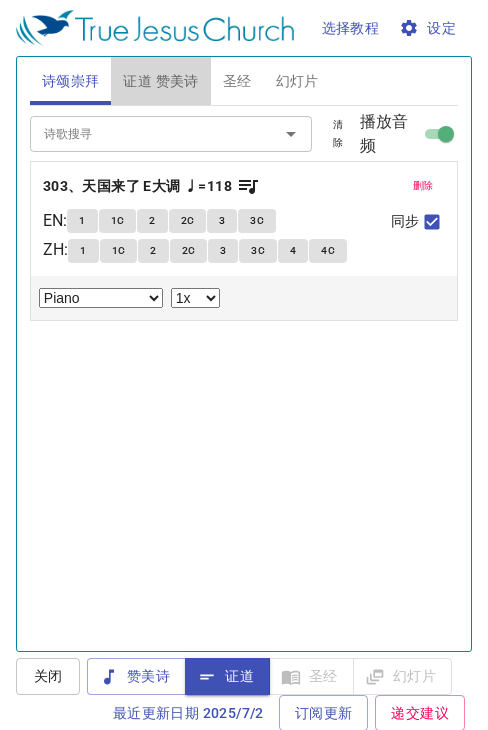 click on "证道 赞美诗" at bounding box center [160, 81] 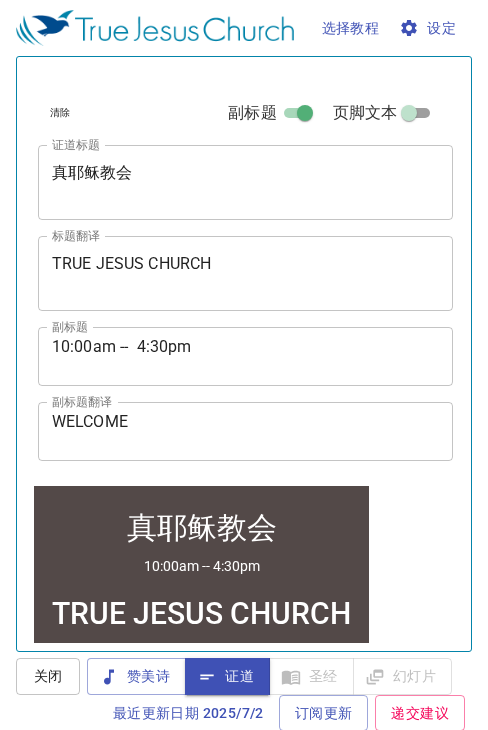 scroll, scrollTop: 594, scrollLeft: 0, axis: vertical 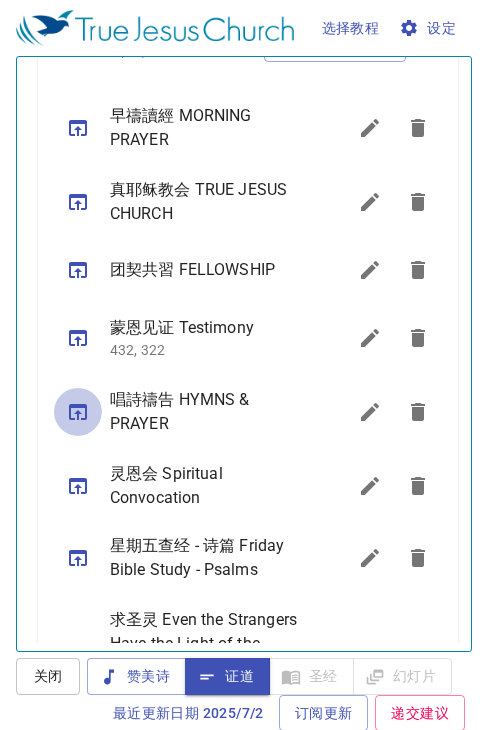 click 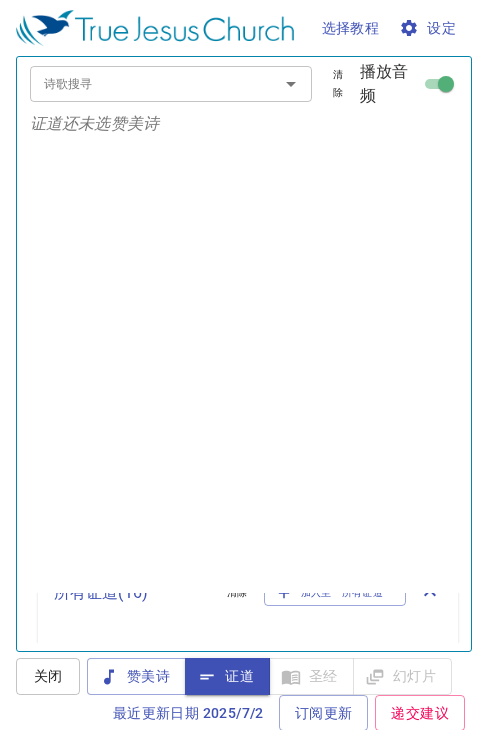 scroll, scrollTop: 0, scrollLeft: 0, axis: both 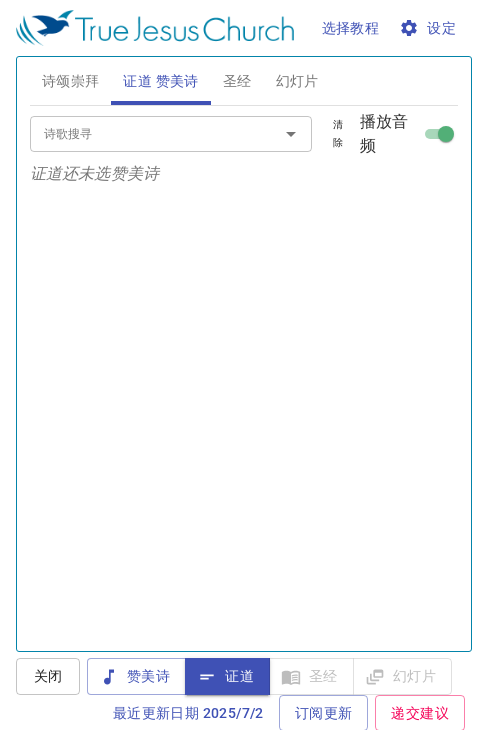 click on "圣经" at bounding box center [237, 81] 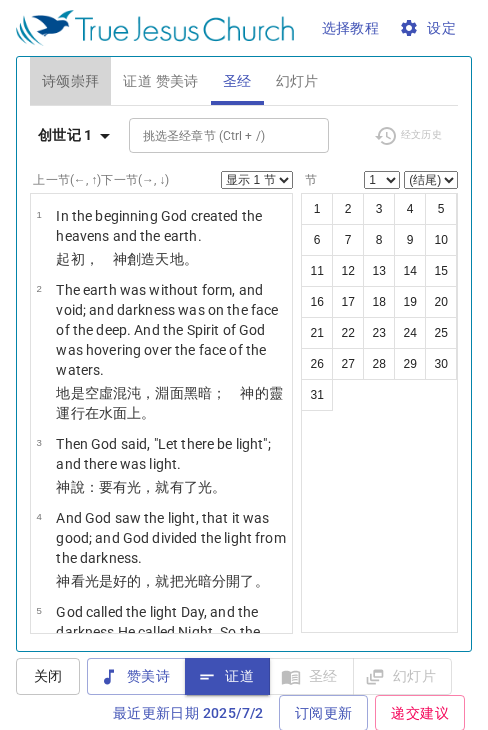 click on "诗颂崇拜" at bounding box center (71, 81) 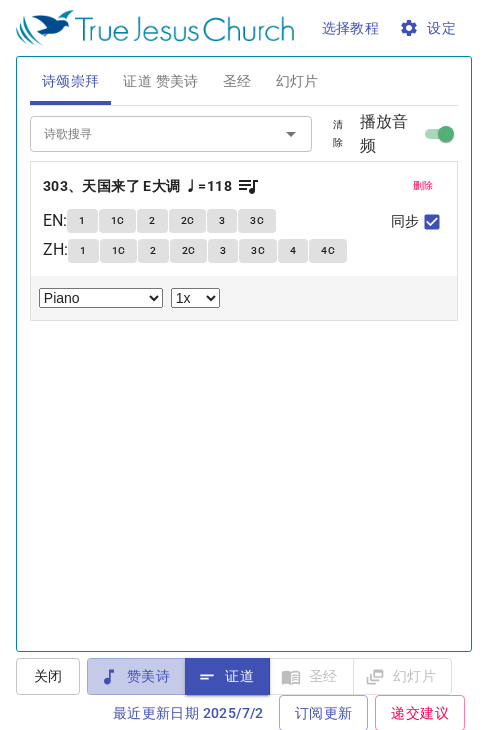 click on "赞美诗" at bounding box center [136, 676] 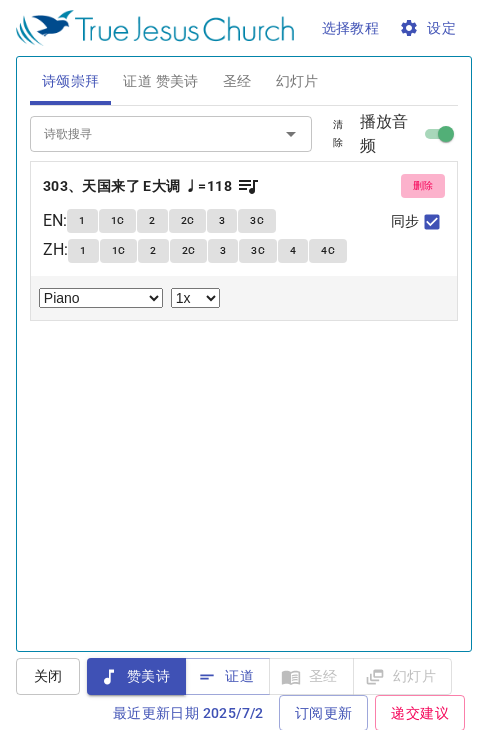 click on "删除" at bounding box center [423, 186] 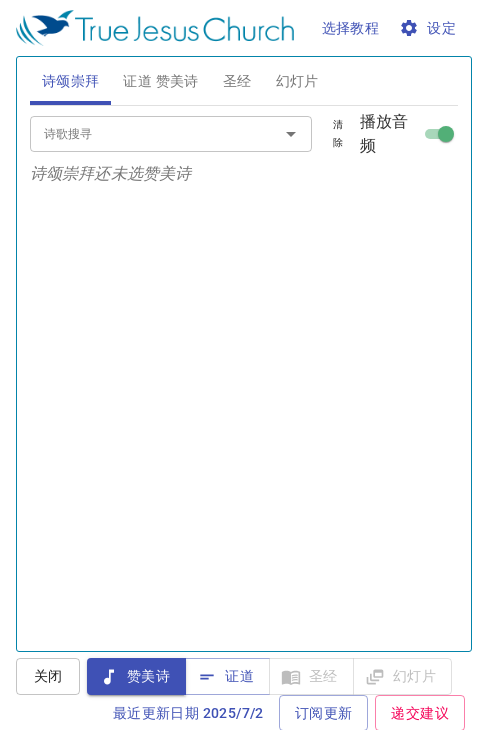 click on "诗歌搜寻" at bounding box center (142, 133) 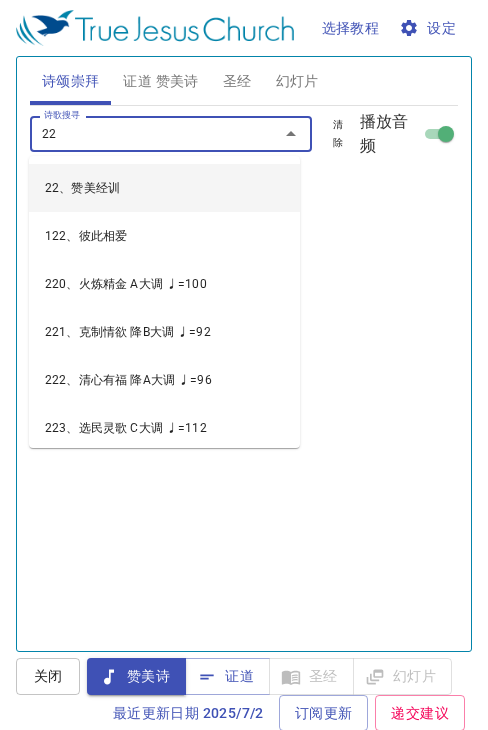 type on "224" 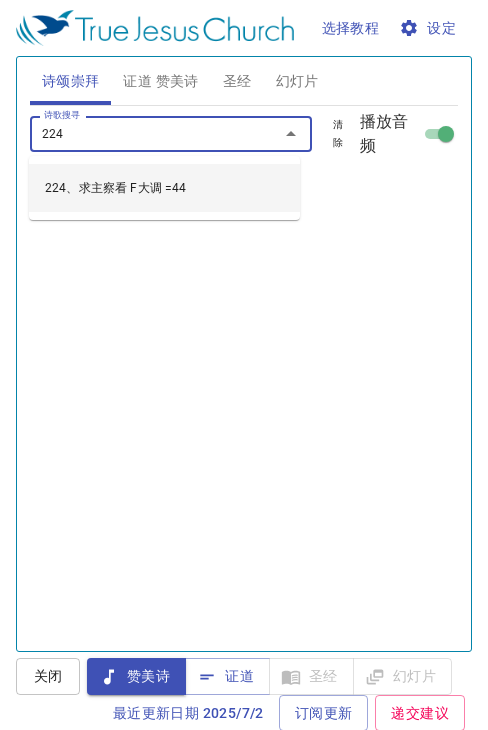 type 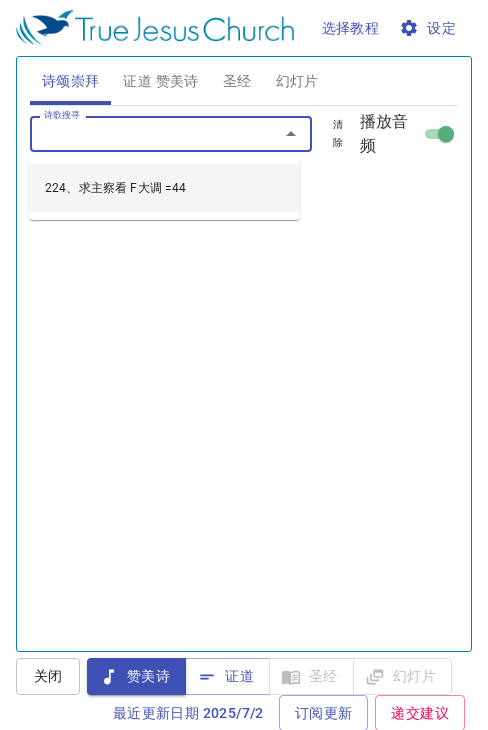 select on "1" 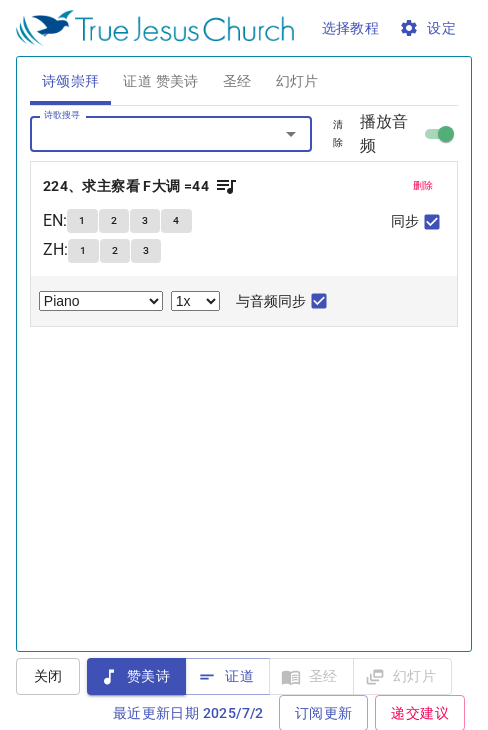 click on "224、求主察看 F大调 =44" at bounding box center (126, 186) 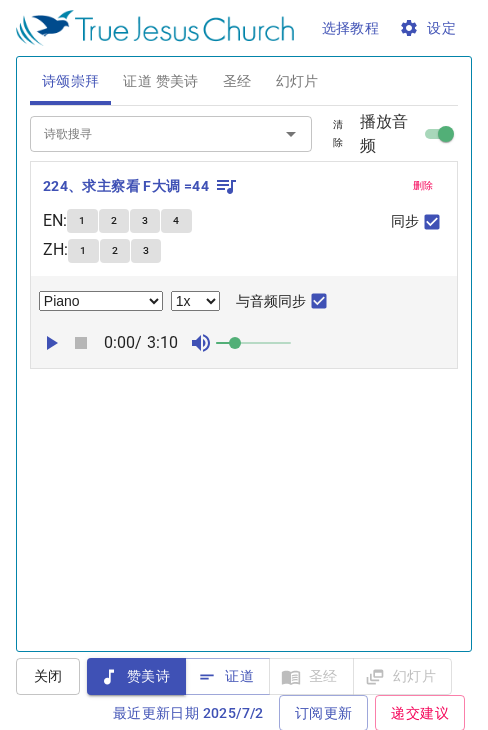 click on "1" at bounding box center (82, 221) 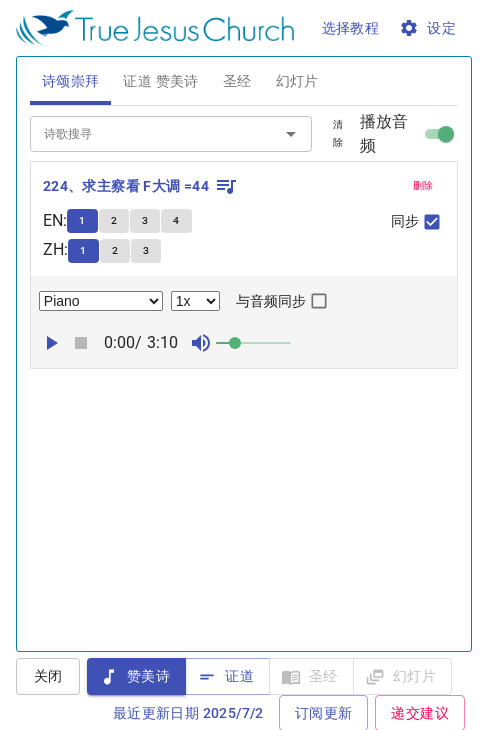 type 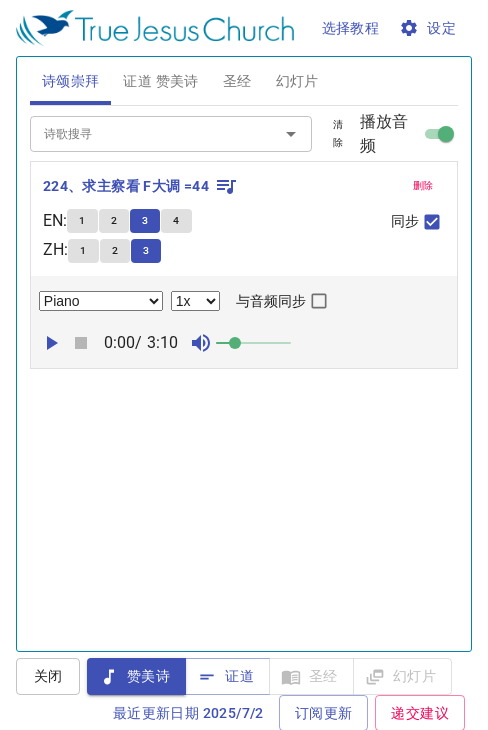 click on "224、求主察看 F大调 =44" at bounding box center [126, 186] 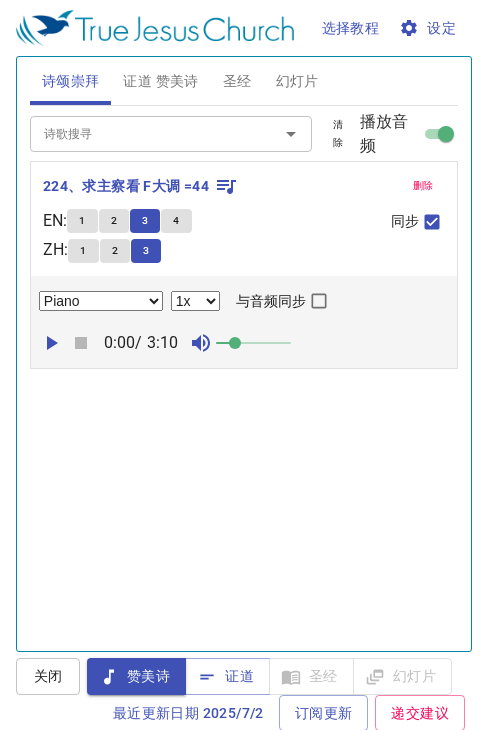 click on "诗歌搜寻" at bounding box center [142, 133] 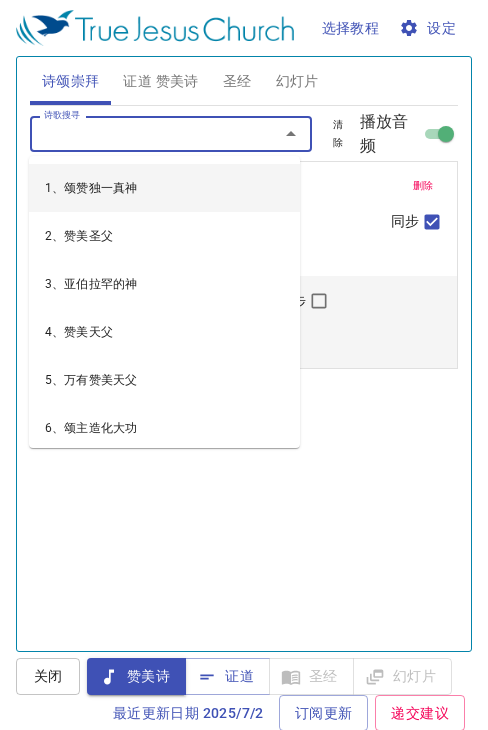 click on "诗歌搜寻 诗歌搜寻   清除 播放音频 删除 224、求主察看 F大调 =44   EN :   1 2 3 4 ZH :   1 2 3 同步 Piano Piano (3 verses) 0.6x 0.7x 0.8x 0.9x 1x 1.1x 1.2x 1.3x 1.4x 1.5x 1.7x 2x 与音频同步 0:00  /   3:10" at bounding box center [244, 370] 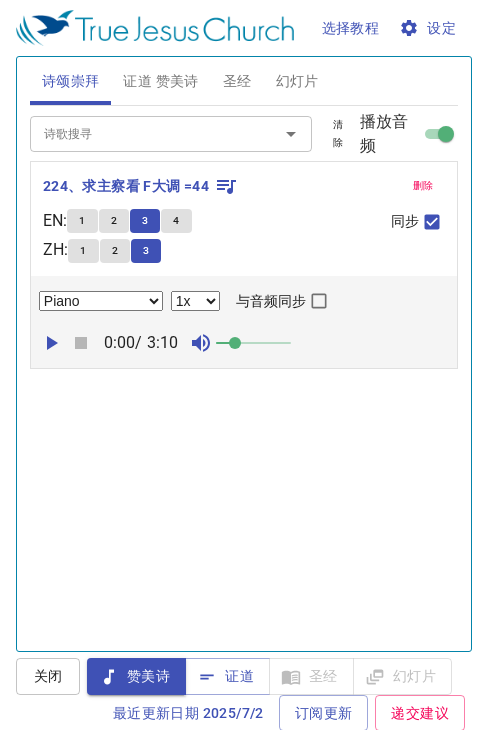 click on "224、求主察看 F大调 =44" at bounding box center (126, 186) 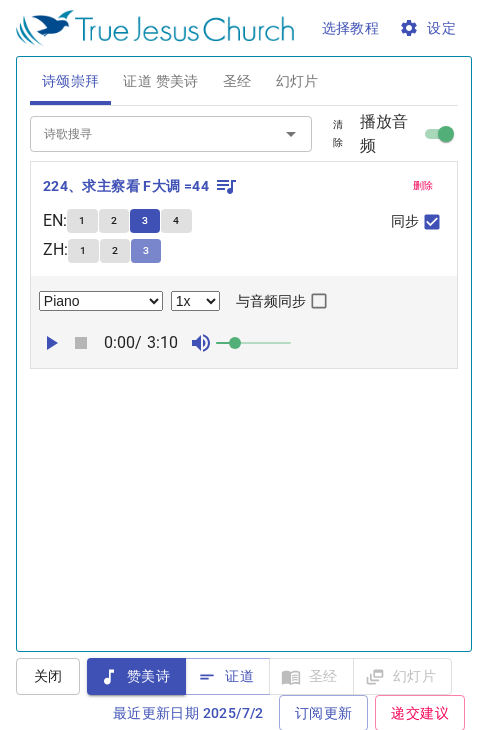 click on "3" at bounding box center [146, 251] 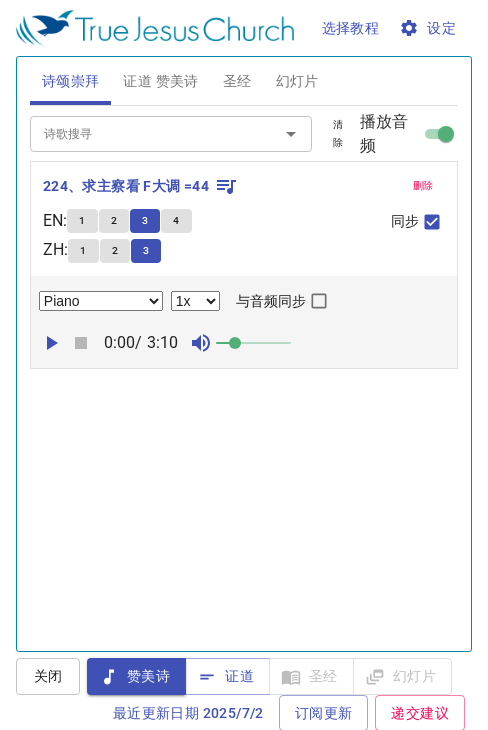 click on "224、求主察看 F大调 =44" at bounding box center [126, 186] 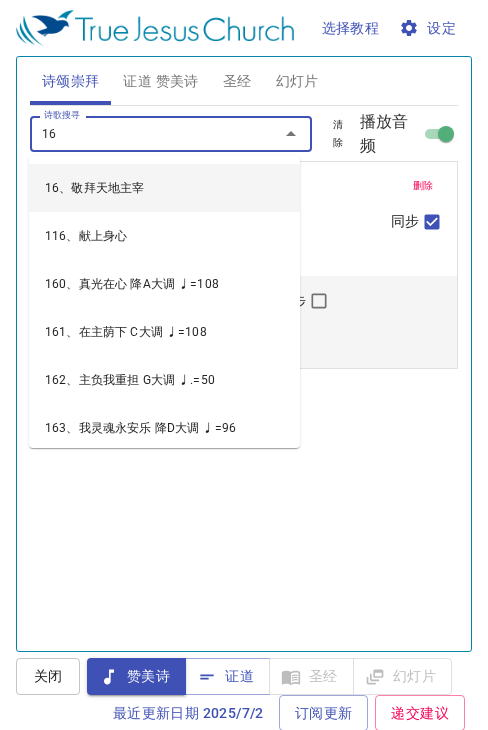 type on "166" 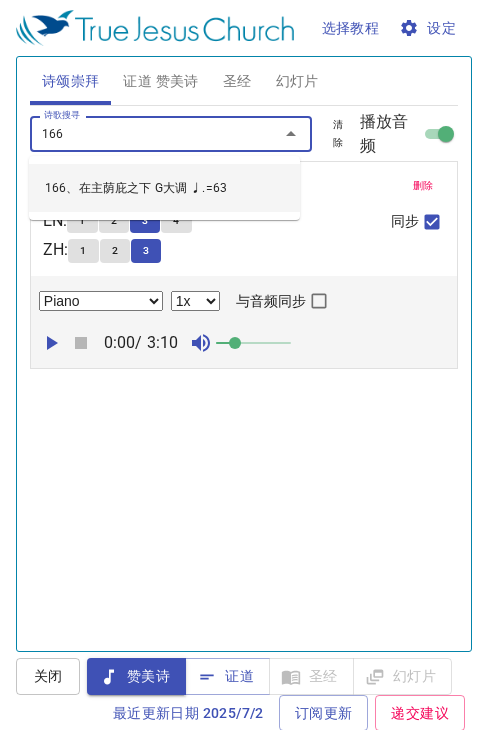 click on "166、在主荫庇之下 G大调 ♩.=63" at bounding box center (164, 188) 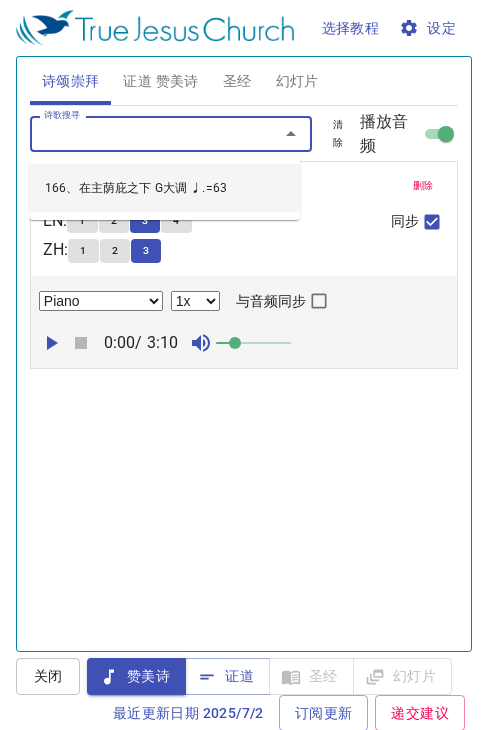 select on "1" 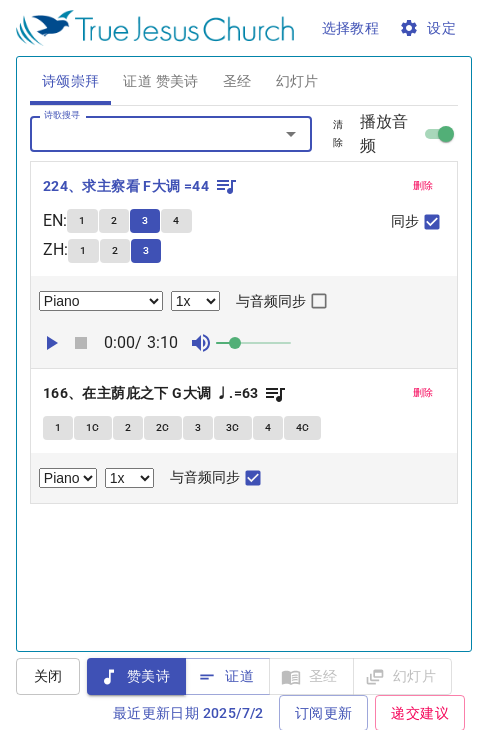 click on "166、在主荫庇之下 G大调 ♩.=63" at bounding box center [151, 393] 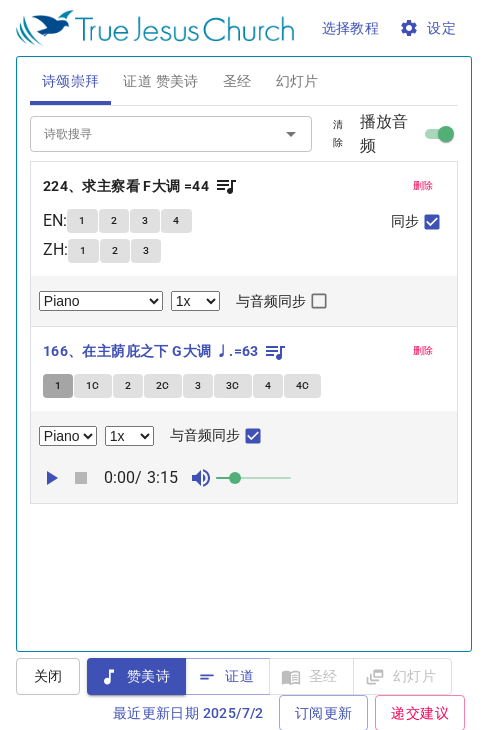 click on "1" at bounding box center [58, 386] 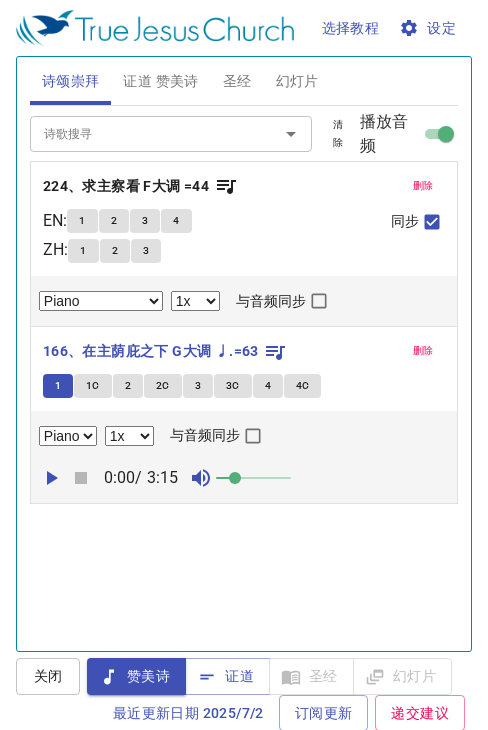 type 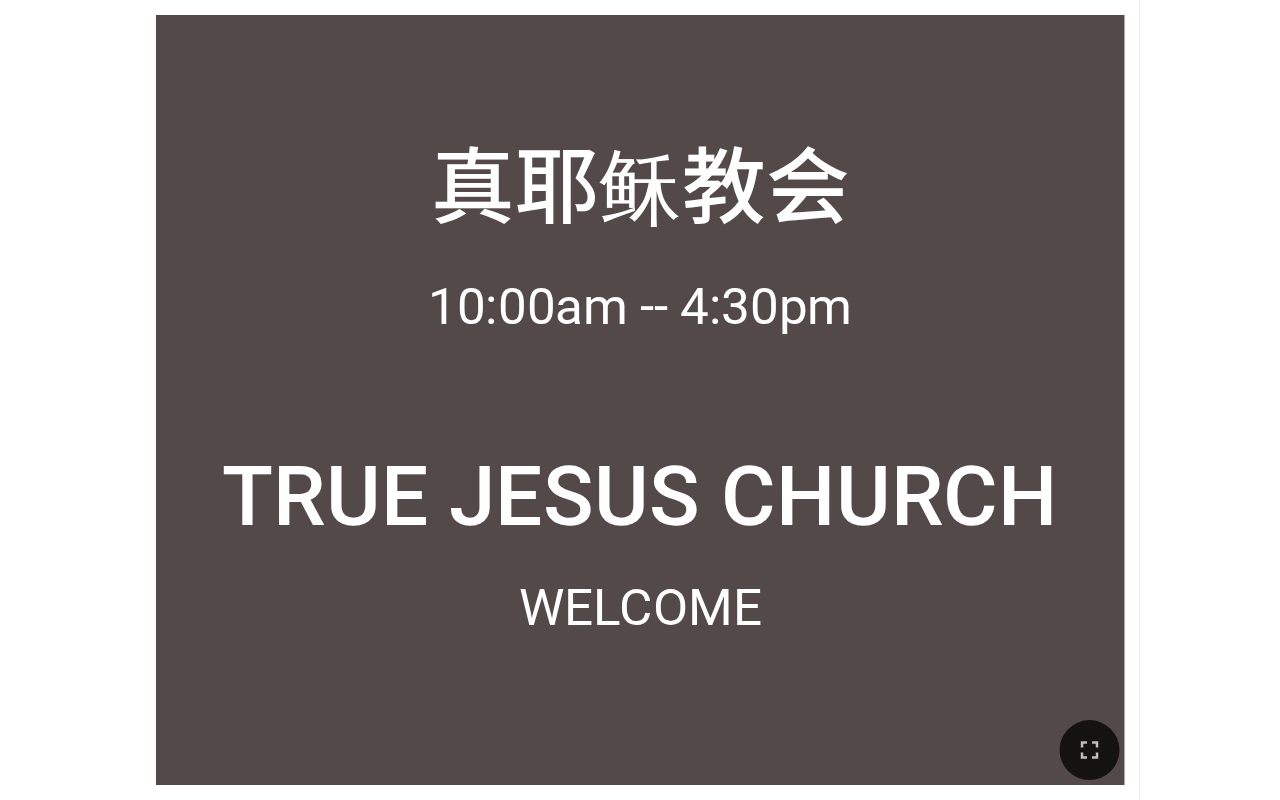 scroll, scrollTop: 0, scrollLeft: 0, axis: both 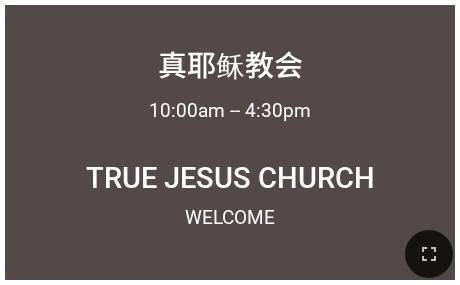 click 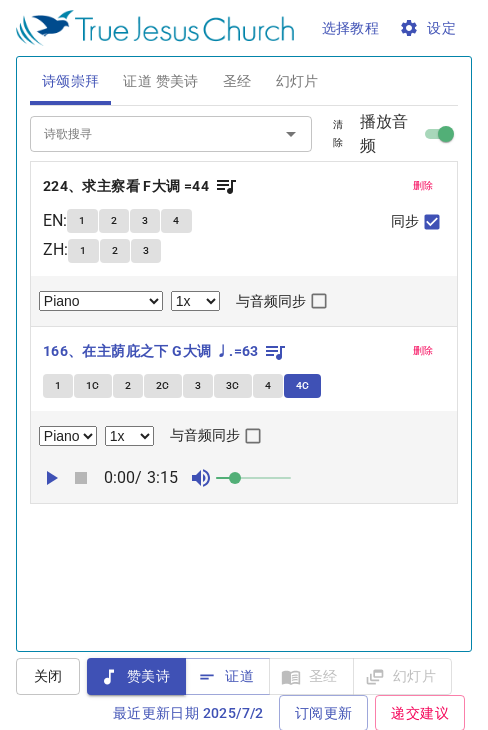 select on "1" 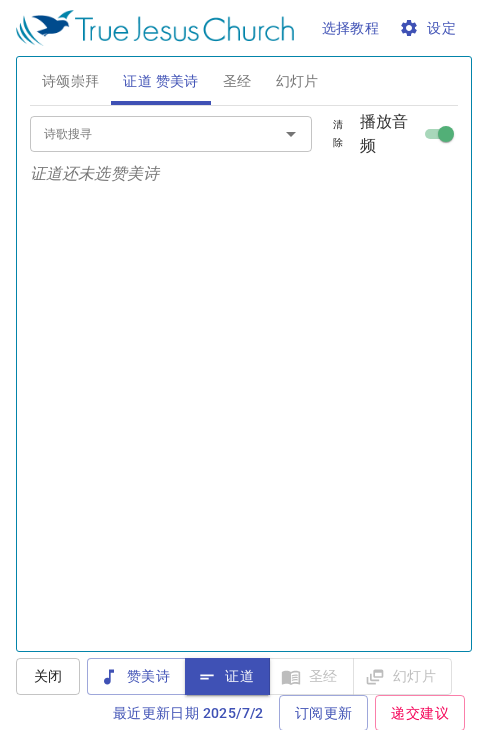 scroll, scrollTop: 0, scrollLeft: 0, axis: both 